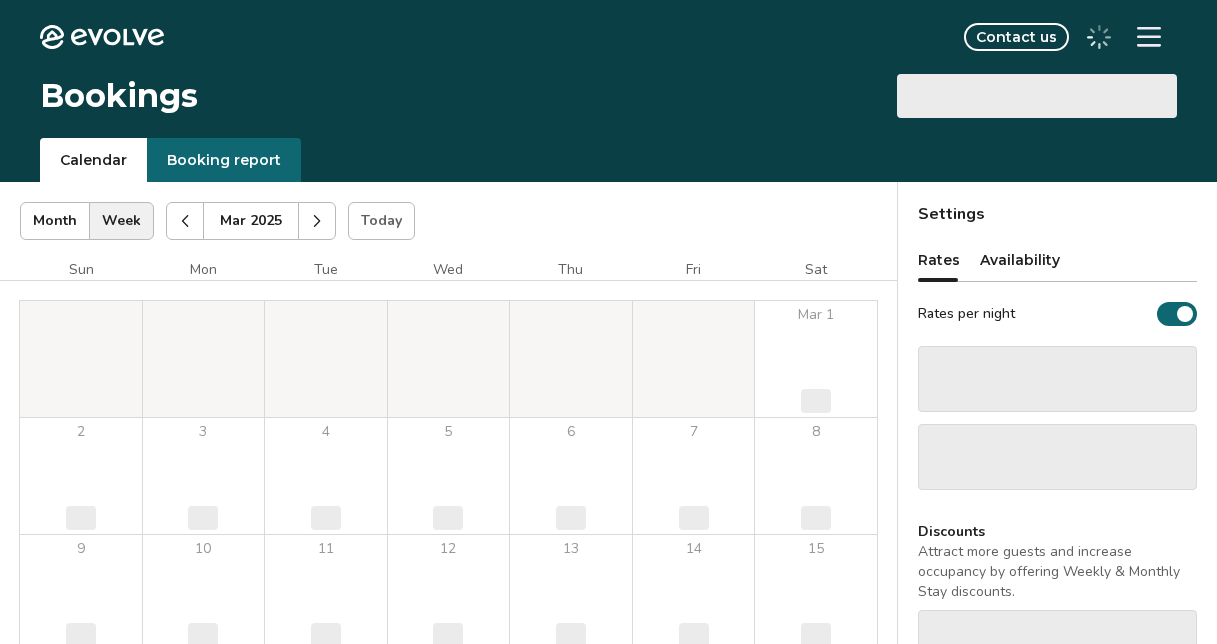 scroll, scrollTop: 0, scrollLeft: 0, axis: both 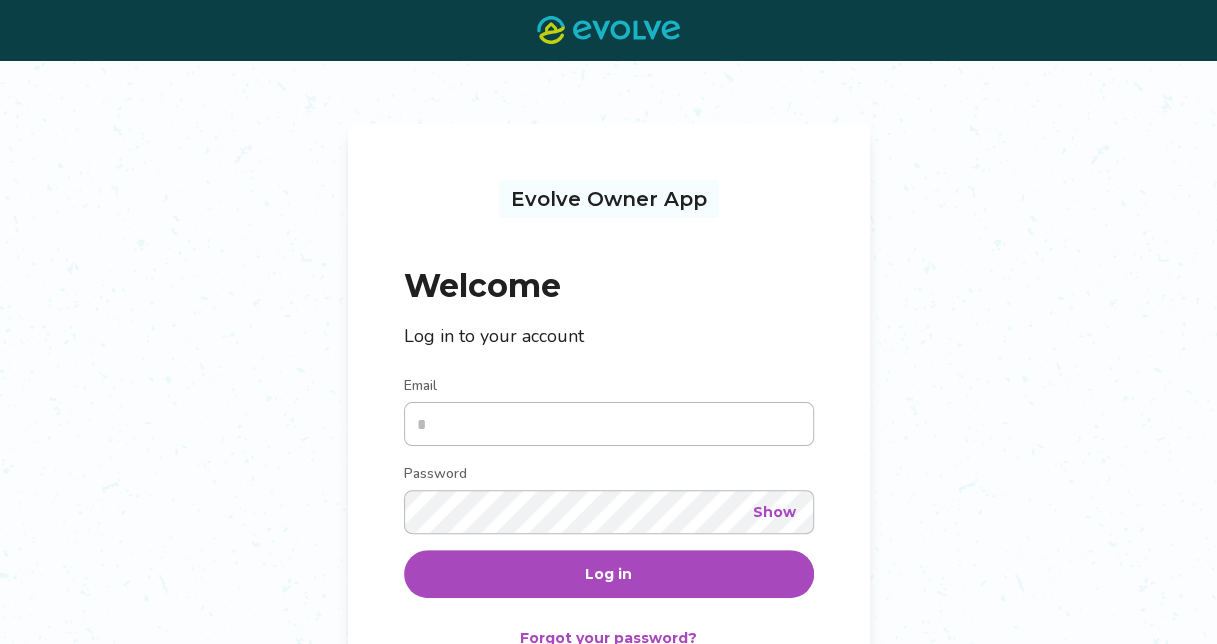 type on "**********" 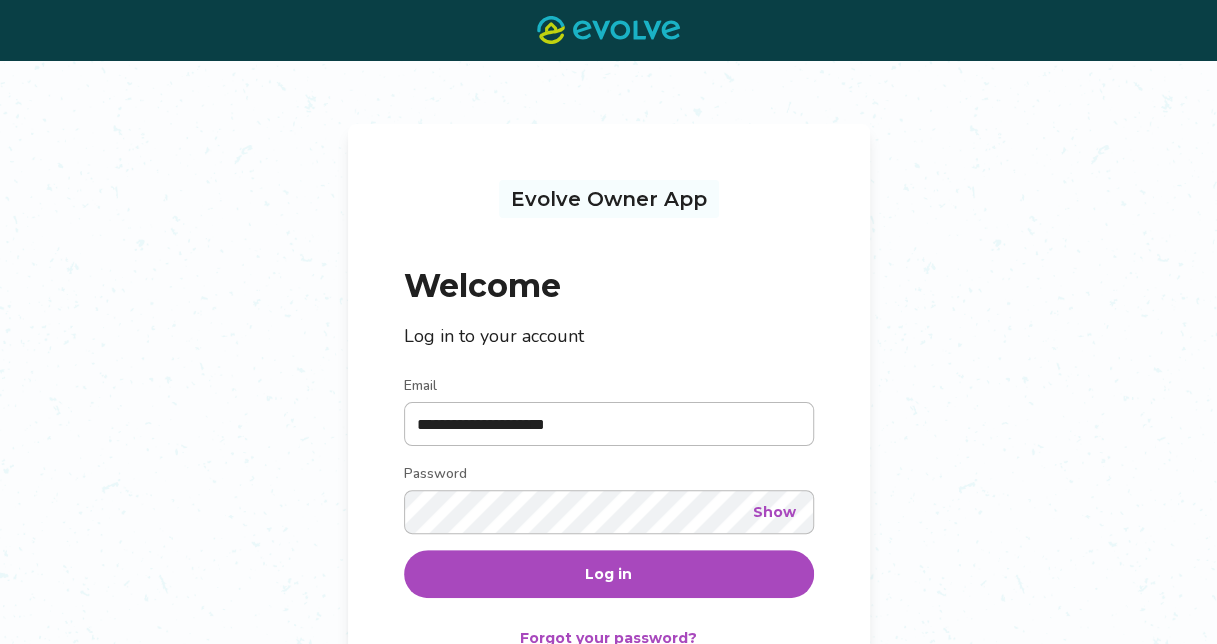click on "Log in" at bounding box center (609, 574) 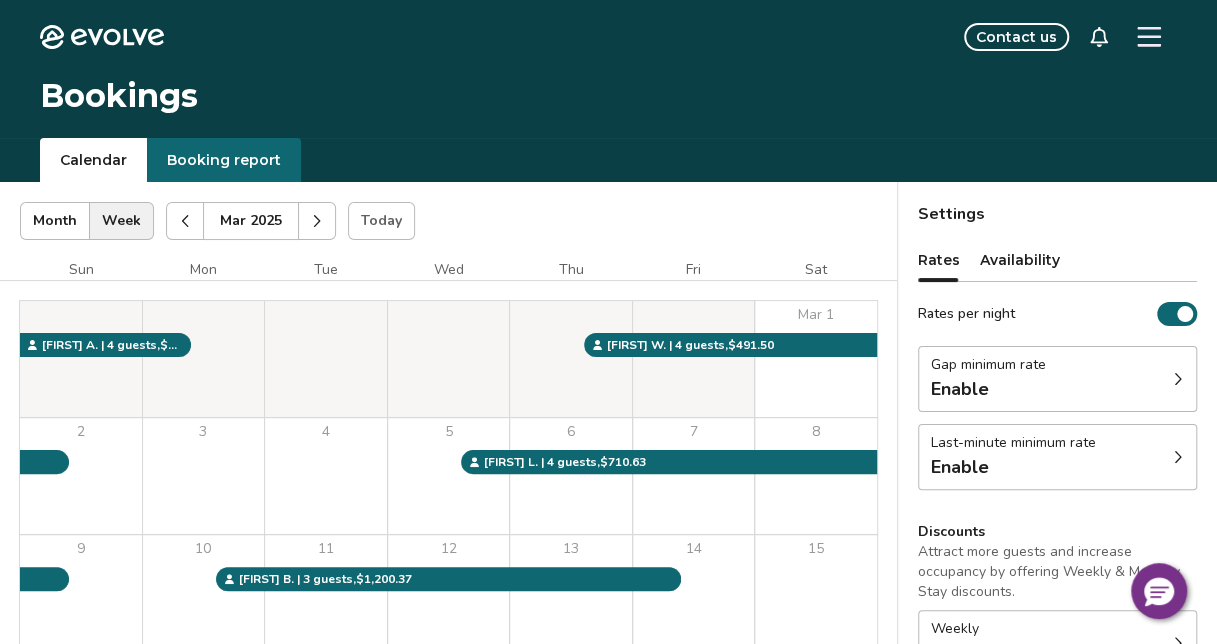click 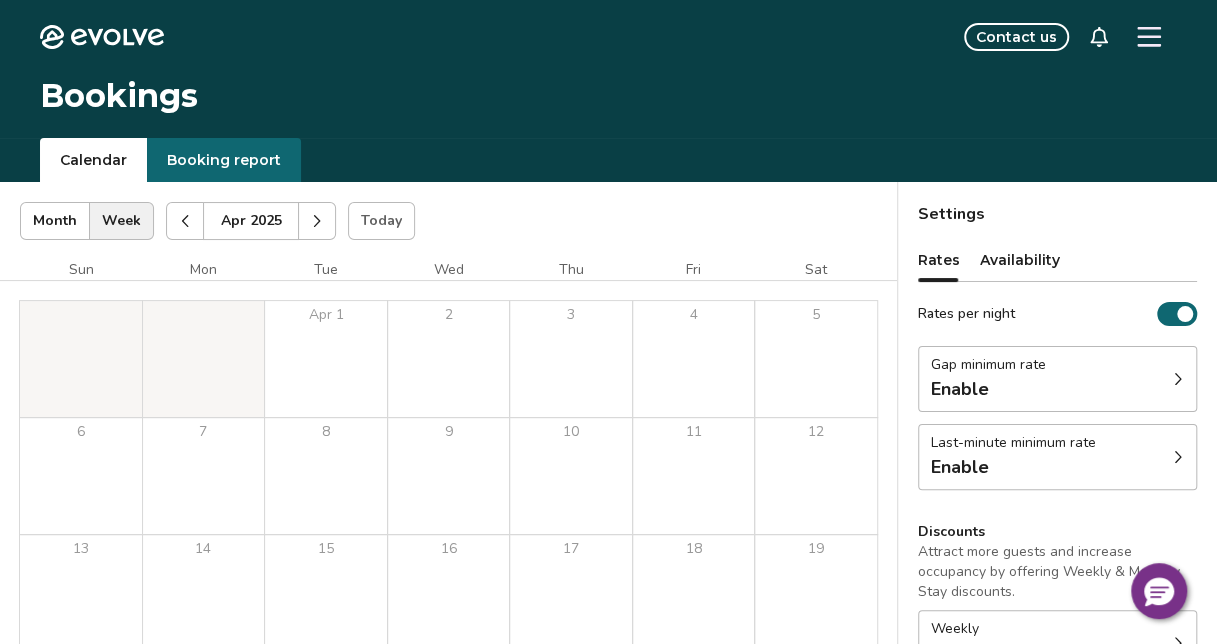 click 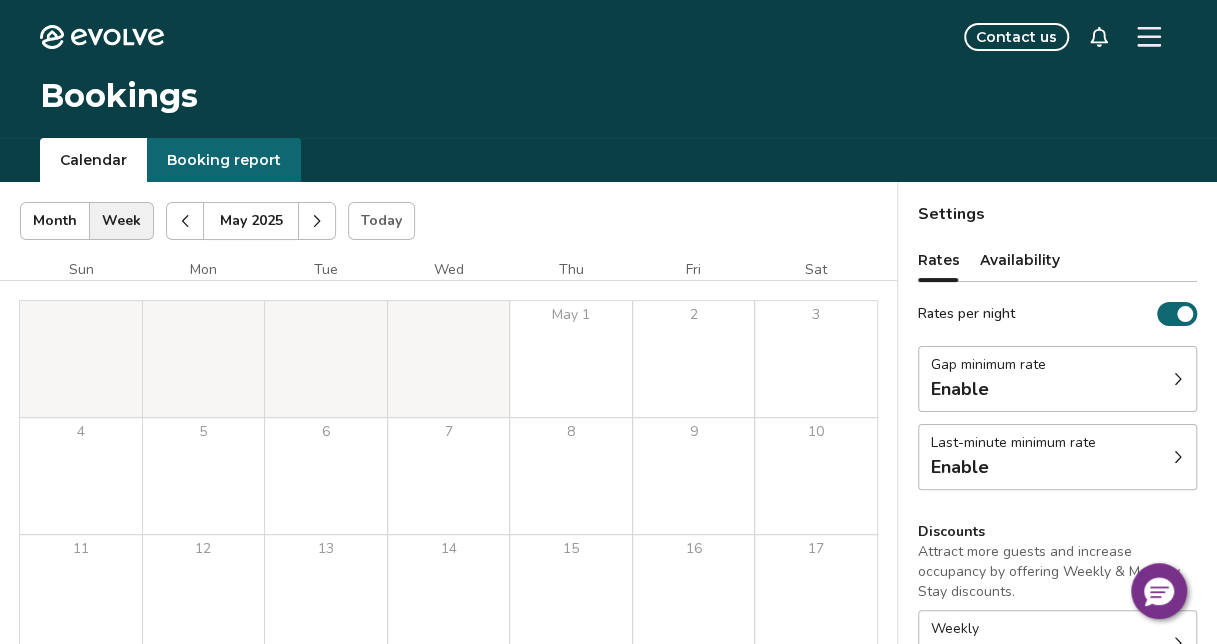 click 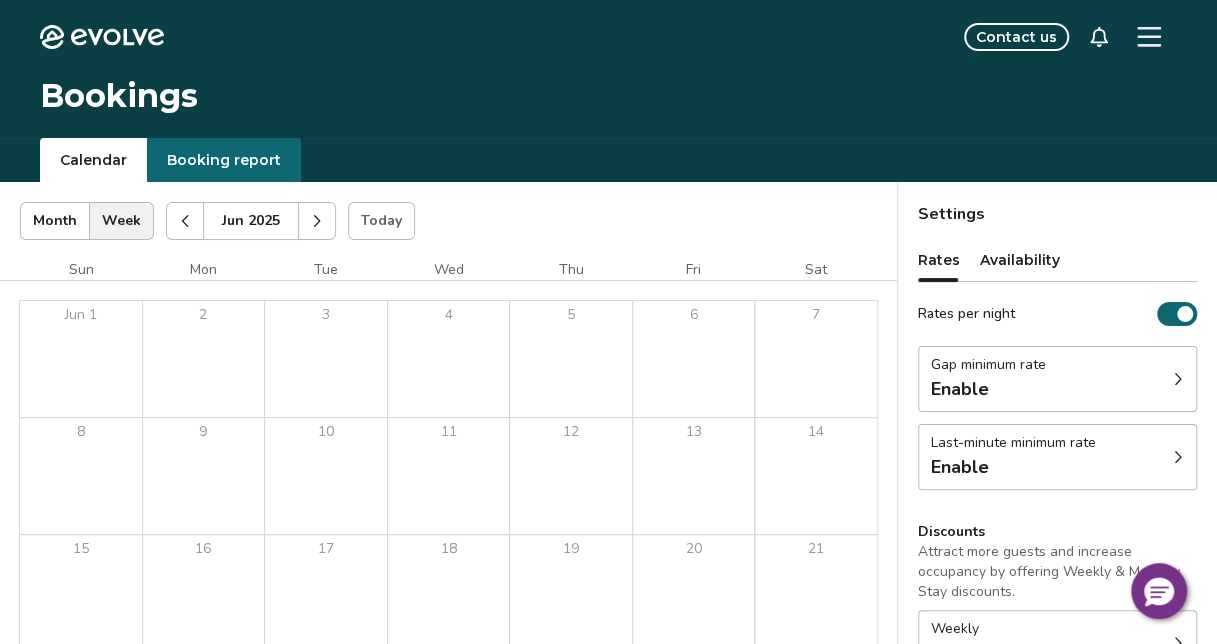click 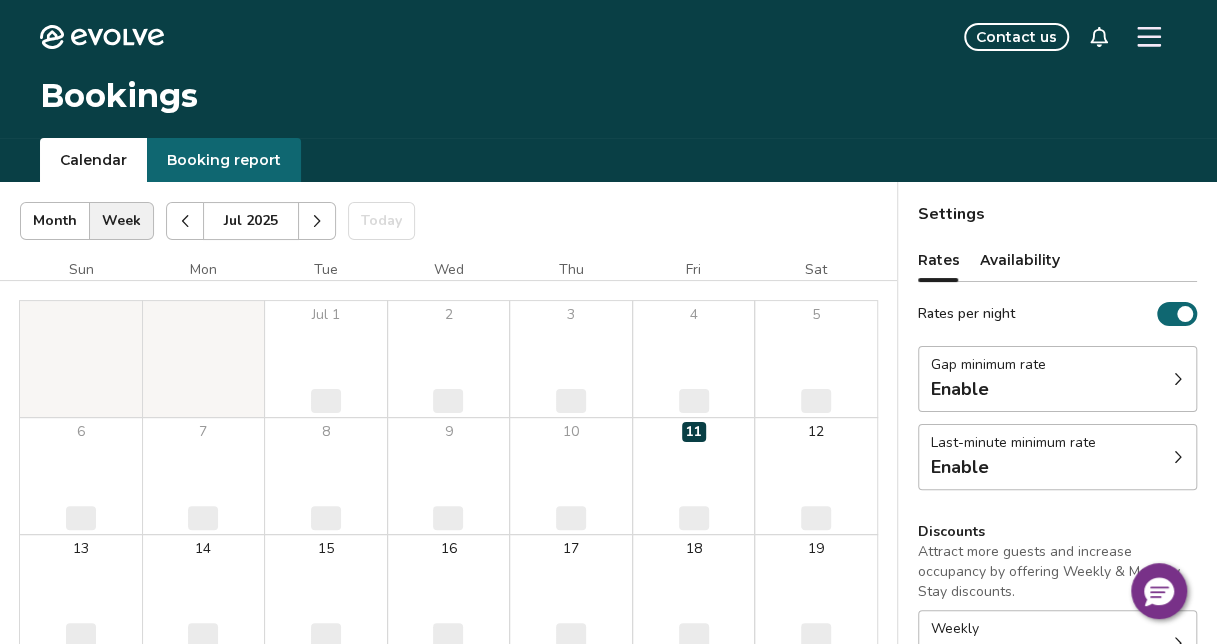 click 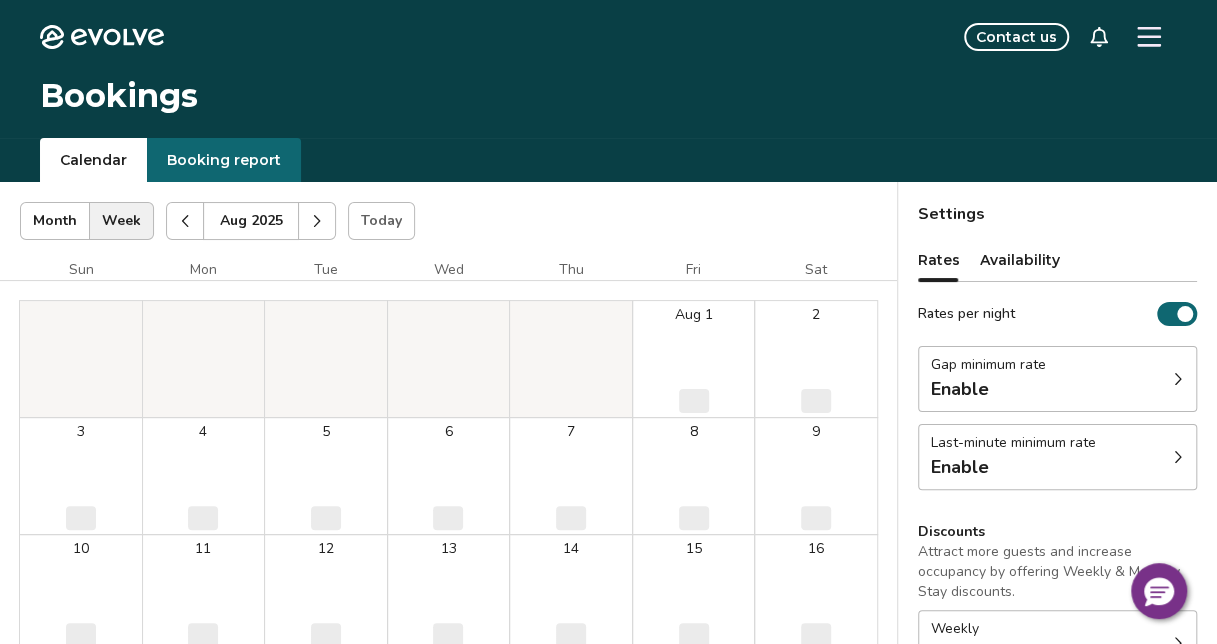 click 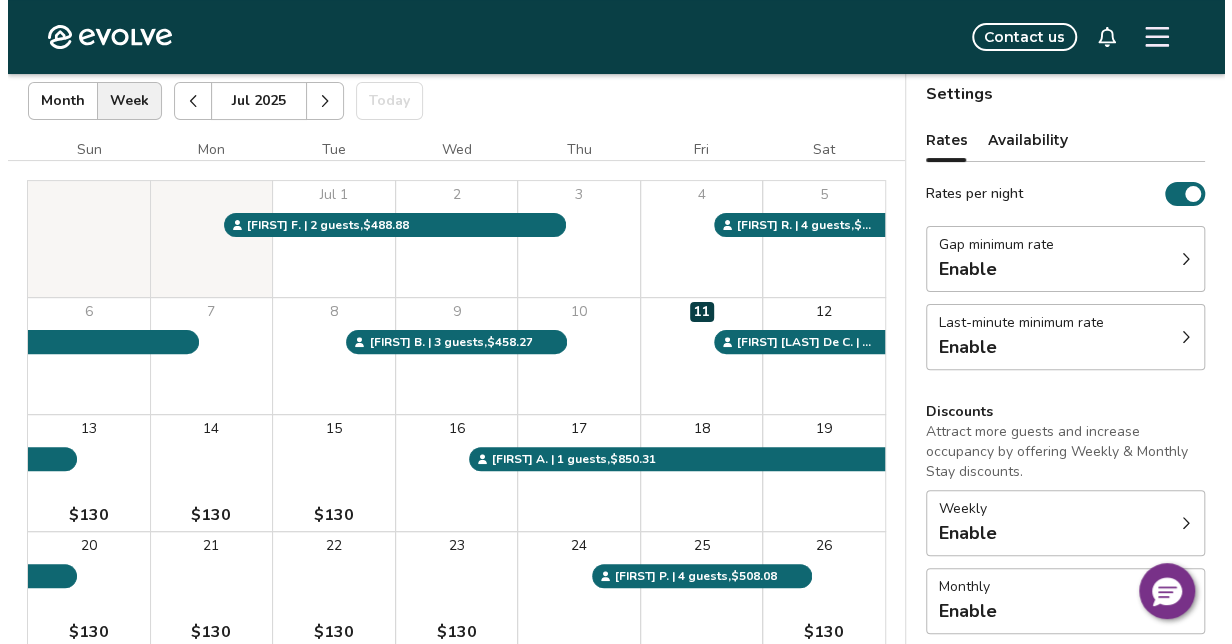 scroll, scrollTop: 152, scrollLeft: 0, axis: vertical 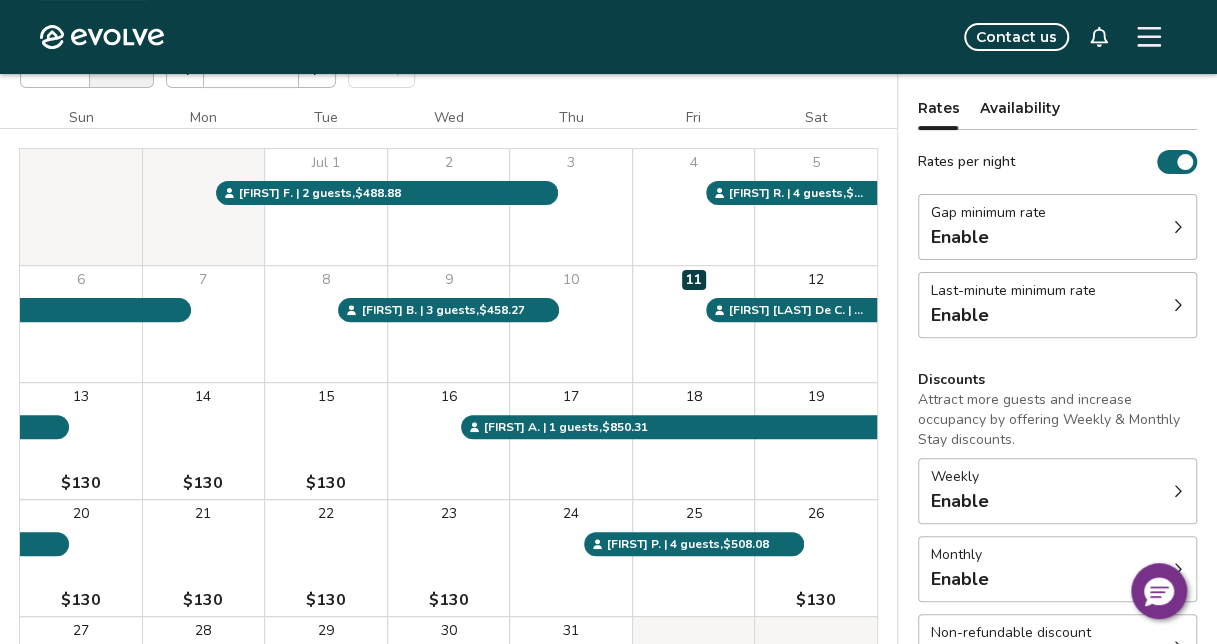 click 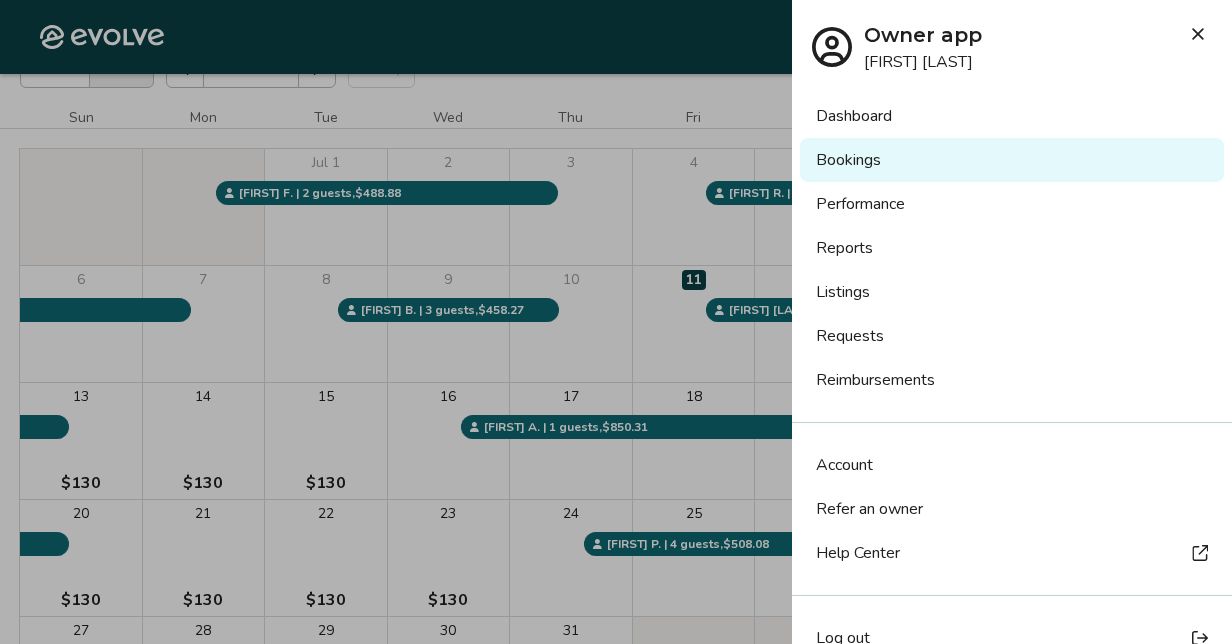 scroll, scrollTop: 35, scrollLeft: 0, axis: vertical 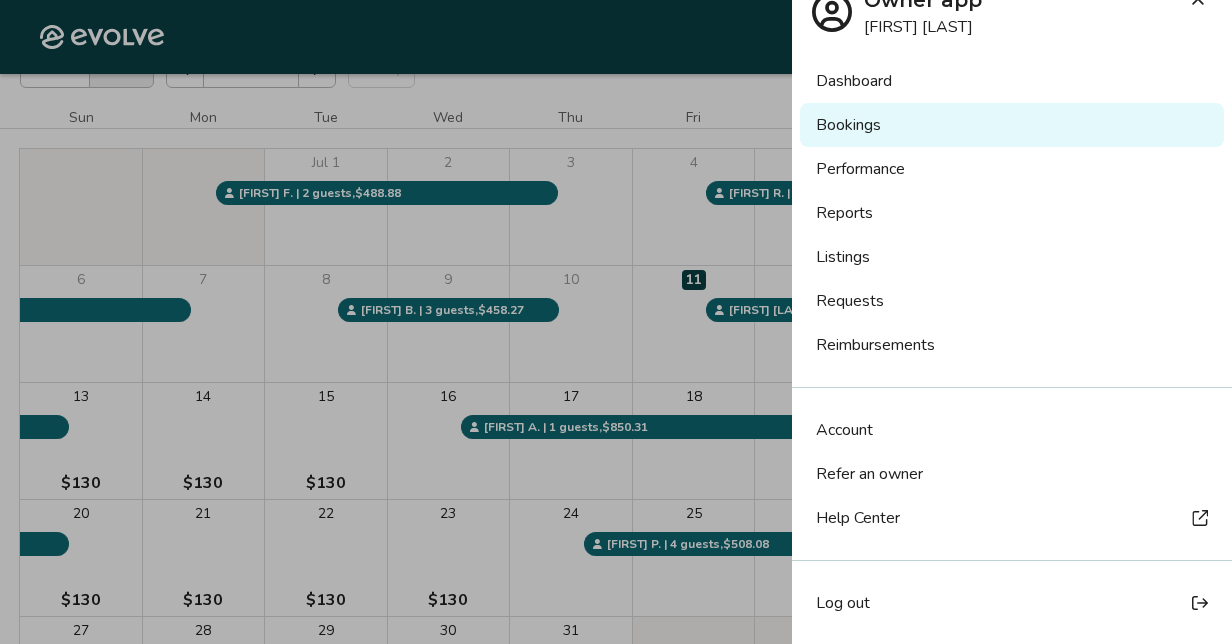 click at bounding box center [616, 322] 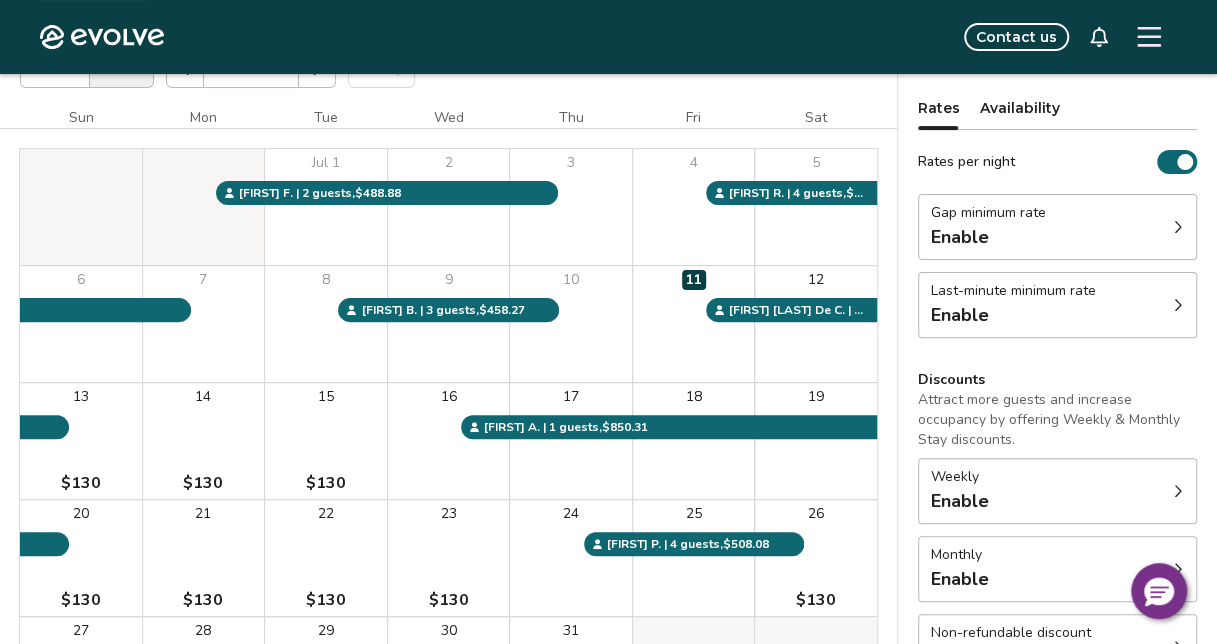 click on "14 $130" at bounding box center [204, 441] 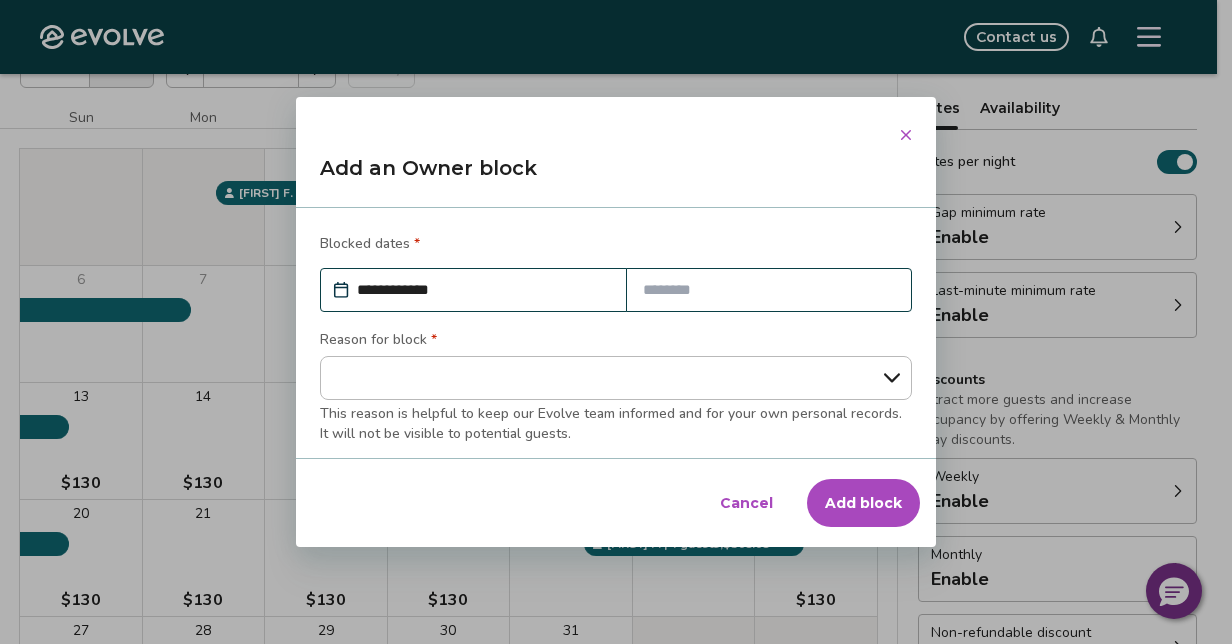 click on "Cancel" at bounding box center [746, 503] 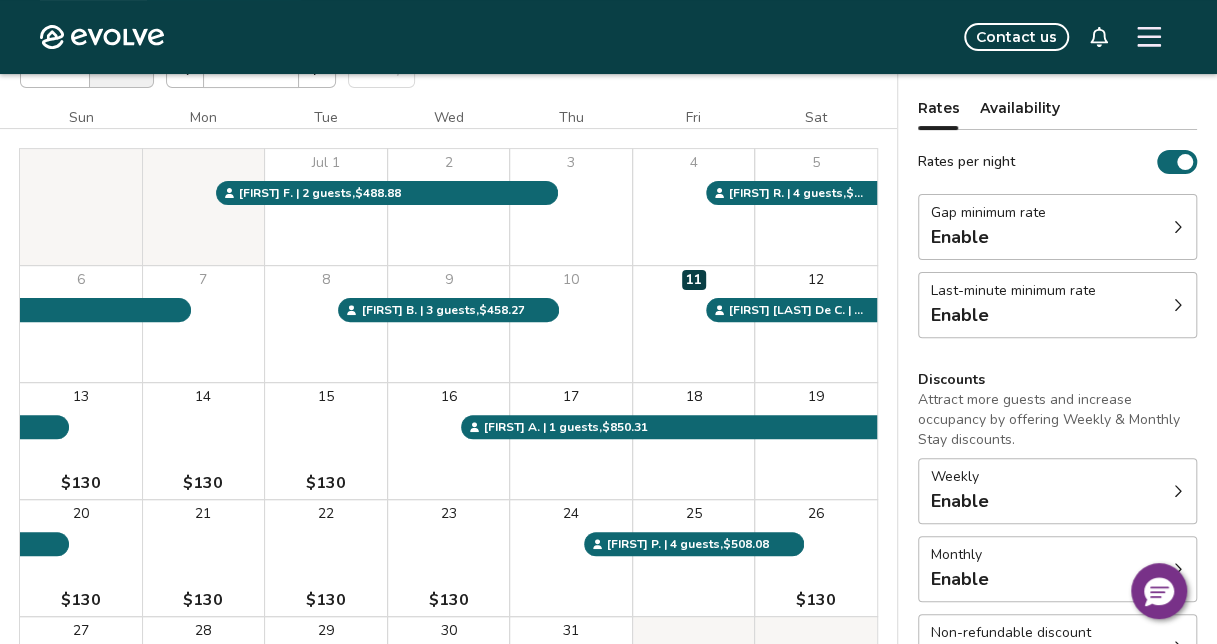 click on "14 $130" at bounding box center (204, 441) 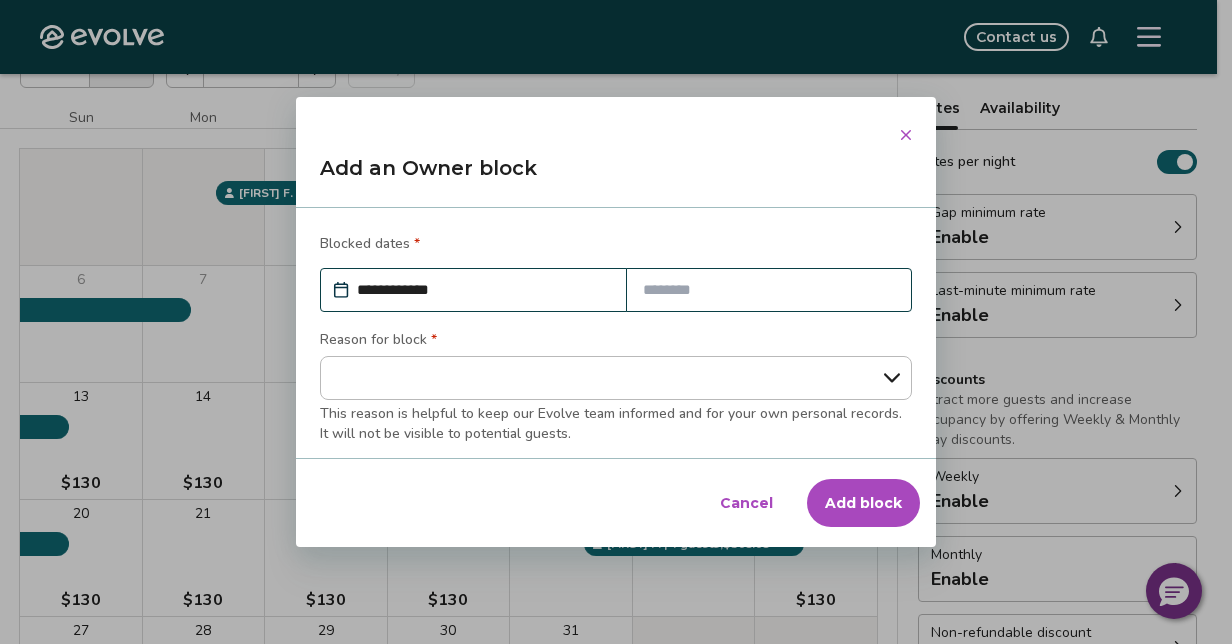 click at bounding box center (769, 290) 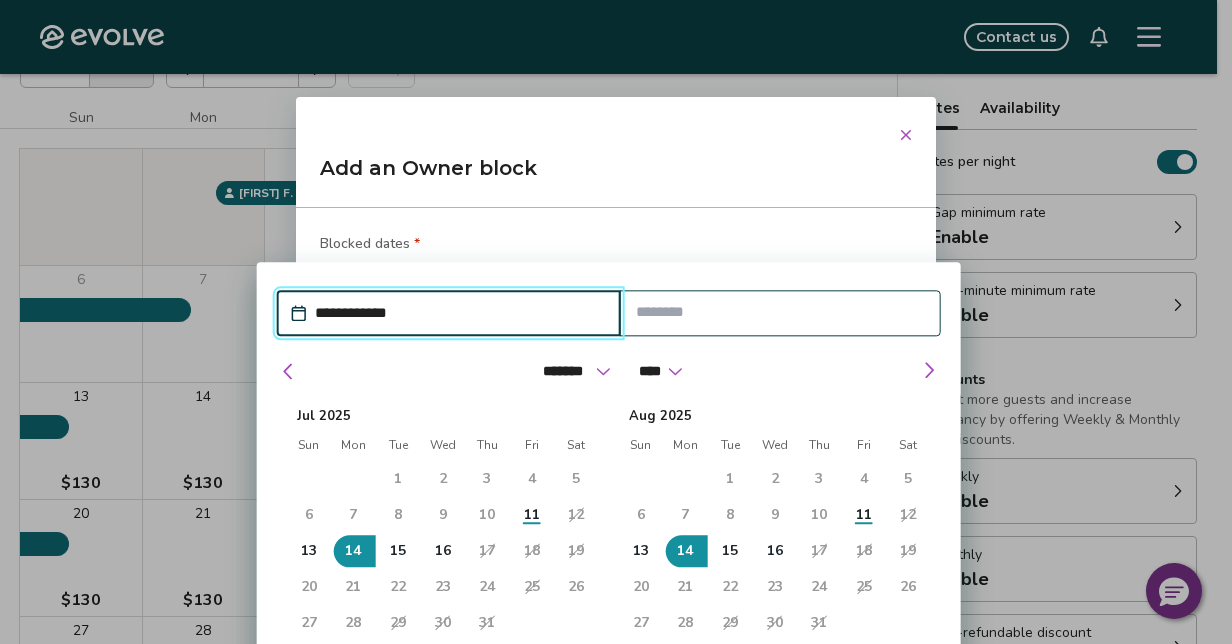 click on "16" at bounding box center (443, 551) 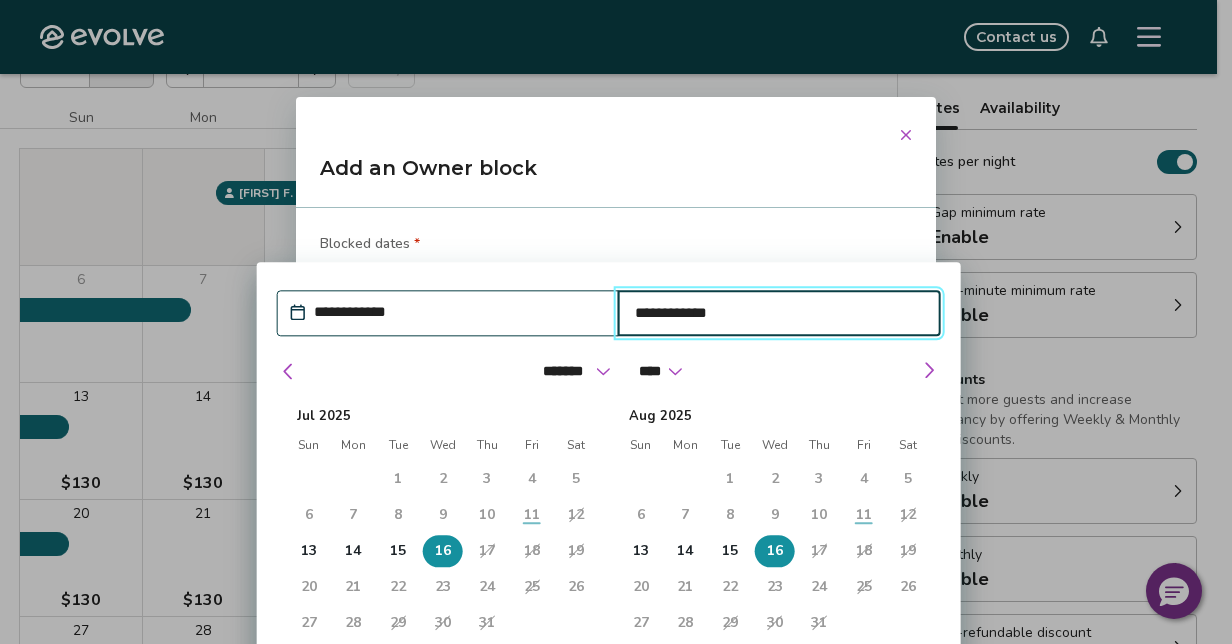 click on "**********" at bounding box center (616, 322) 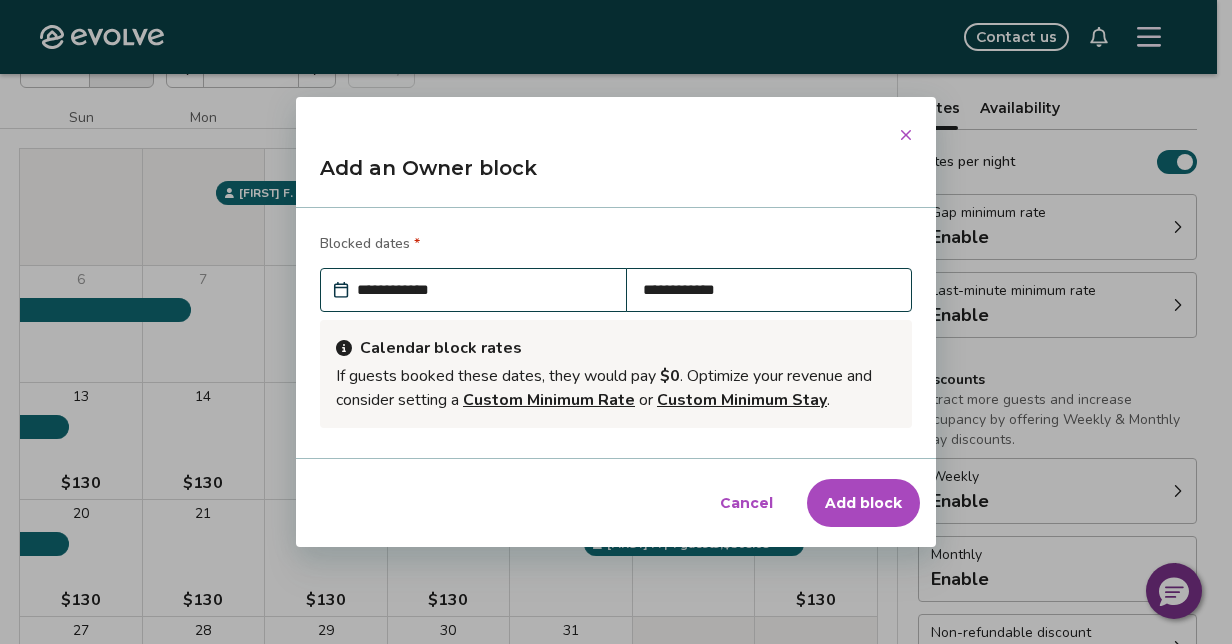 click on "Cancel" at bounding box center [746, 503] 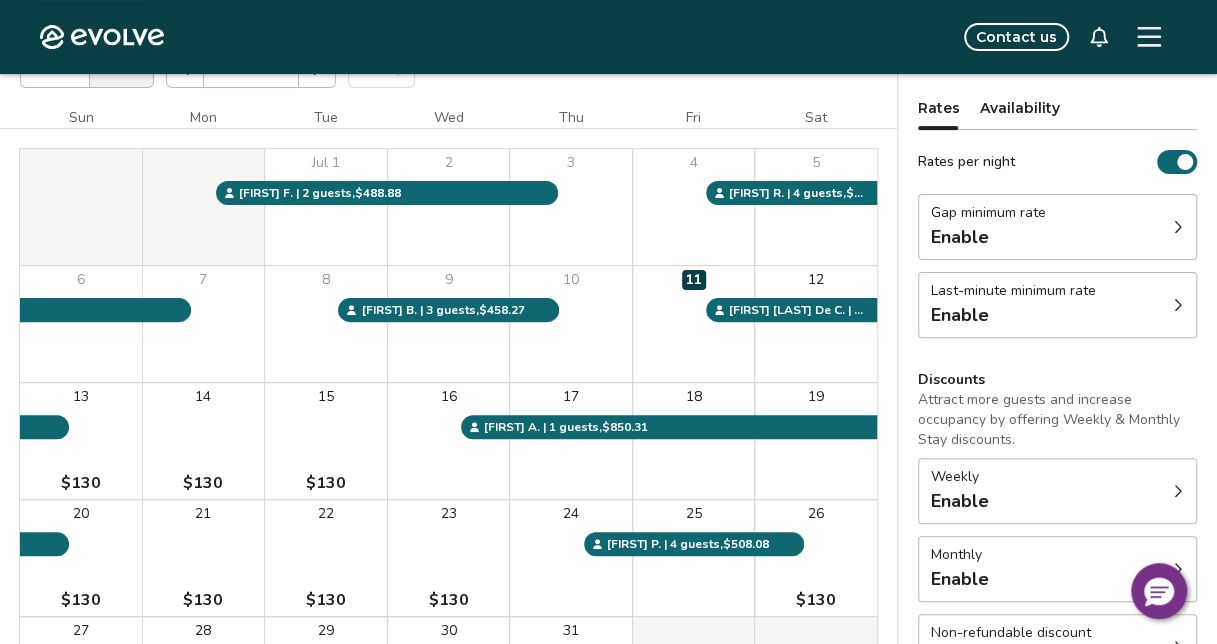 click on "14 $130" at bounding box center (204, 441) 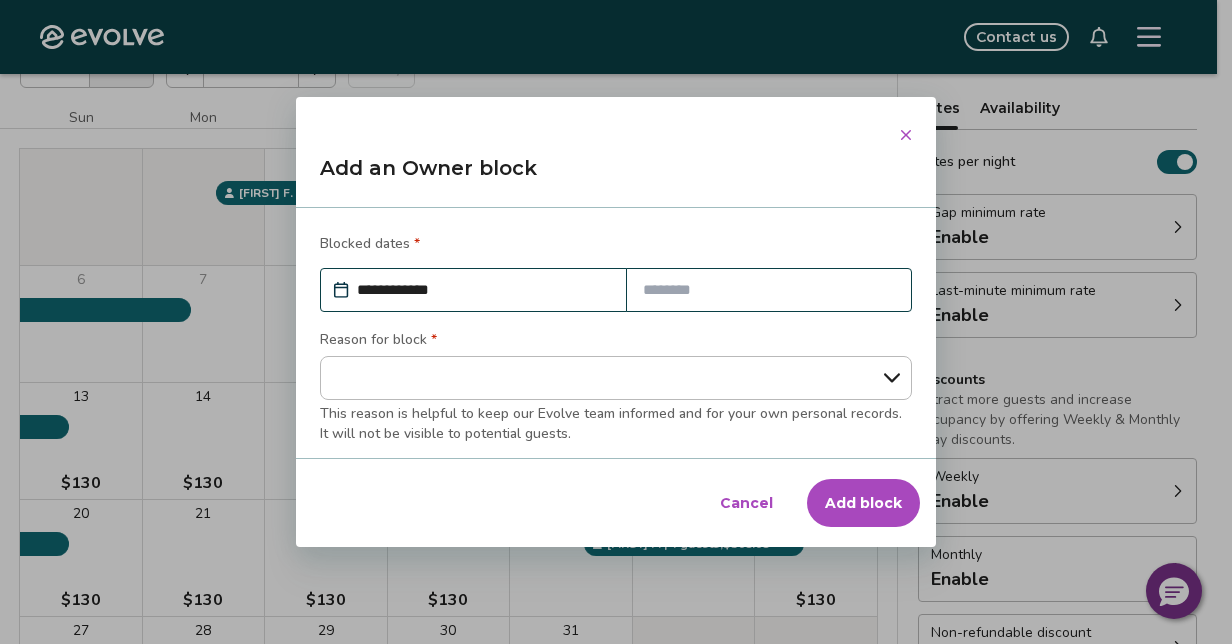 click on "Cancel Add block" at bounding box center [616, 503] 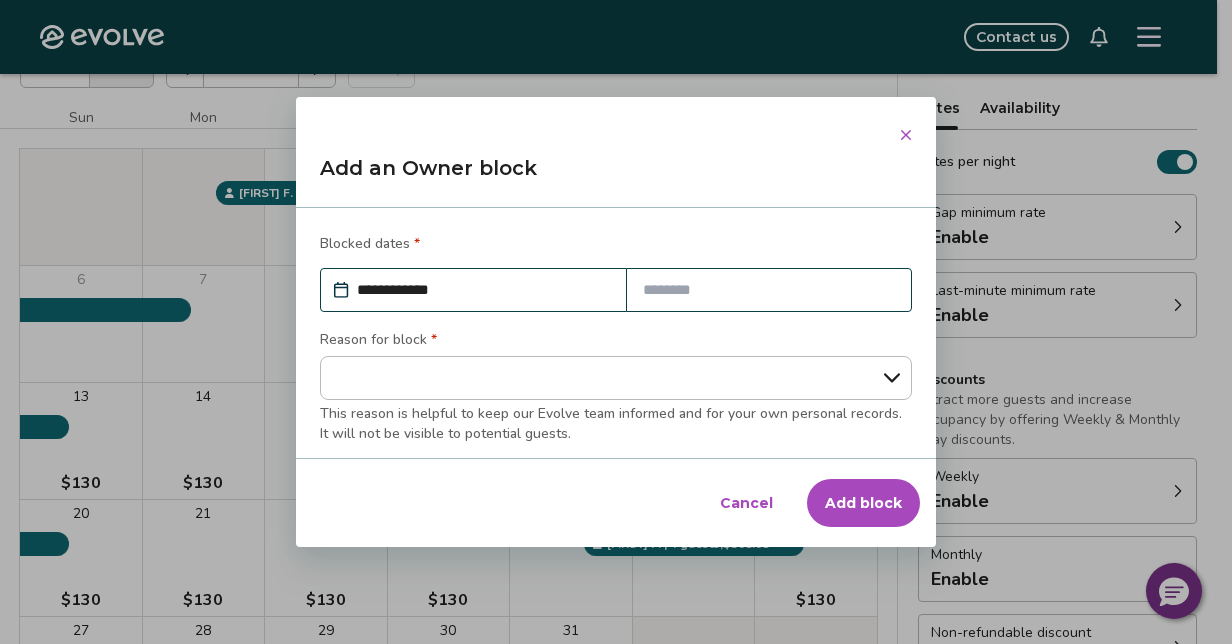 click at bounding box center [769, 290] 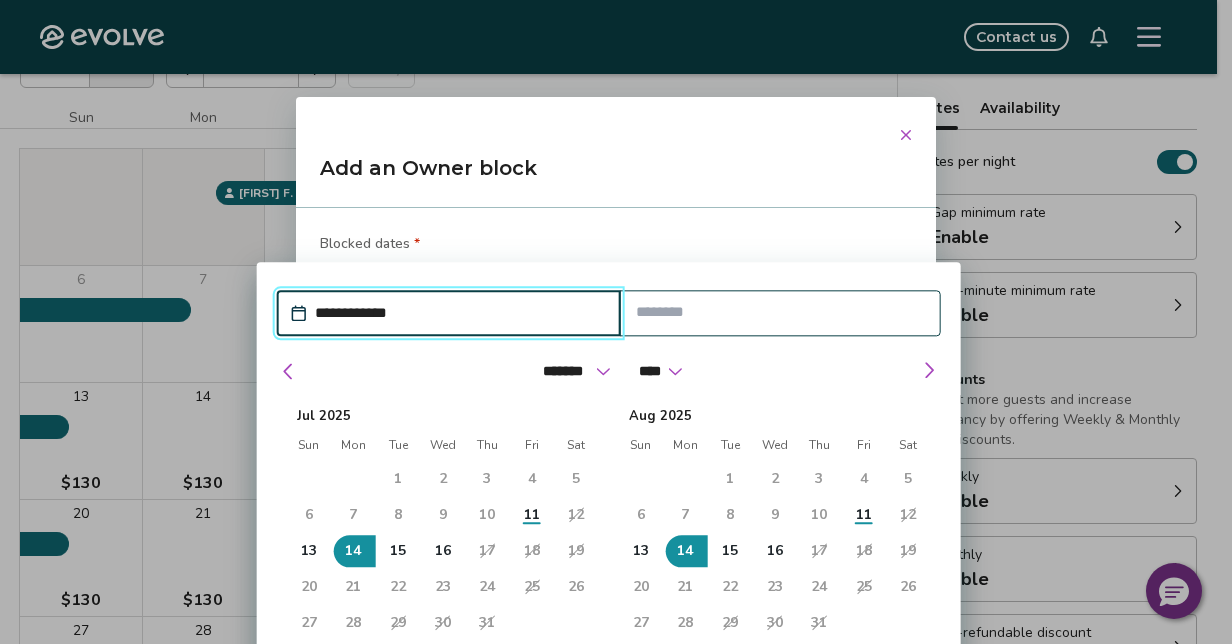 click on "15" at bounding box center (398, 551) 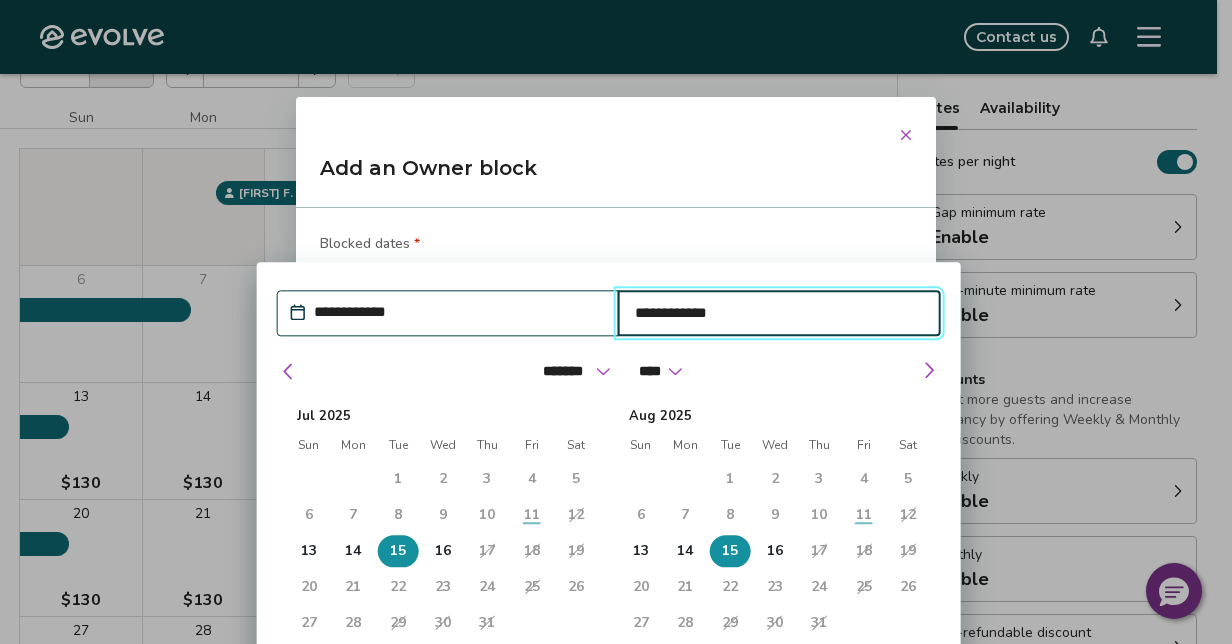 click on "**********" at bounding box center (458, 312) 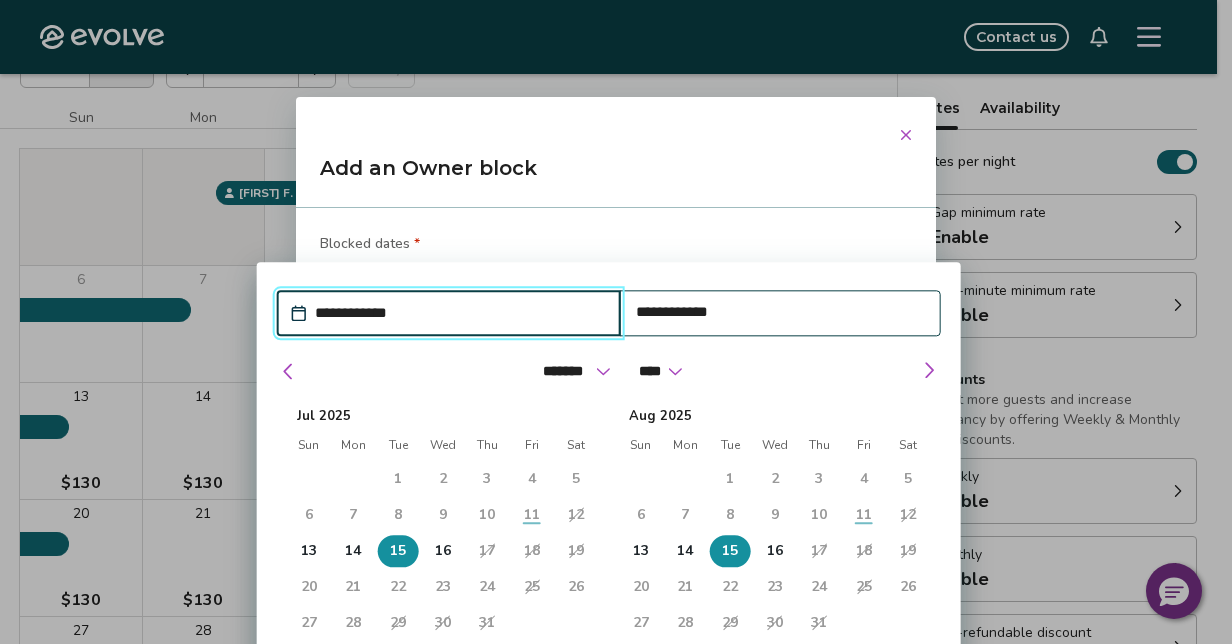 click on "**********" at bounding box center (616, 322) 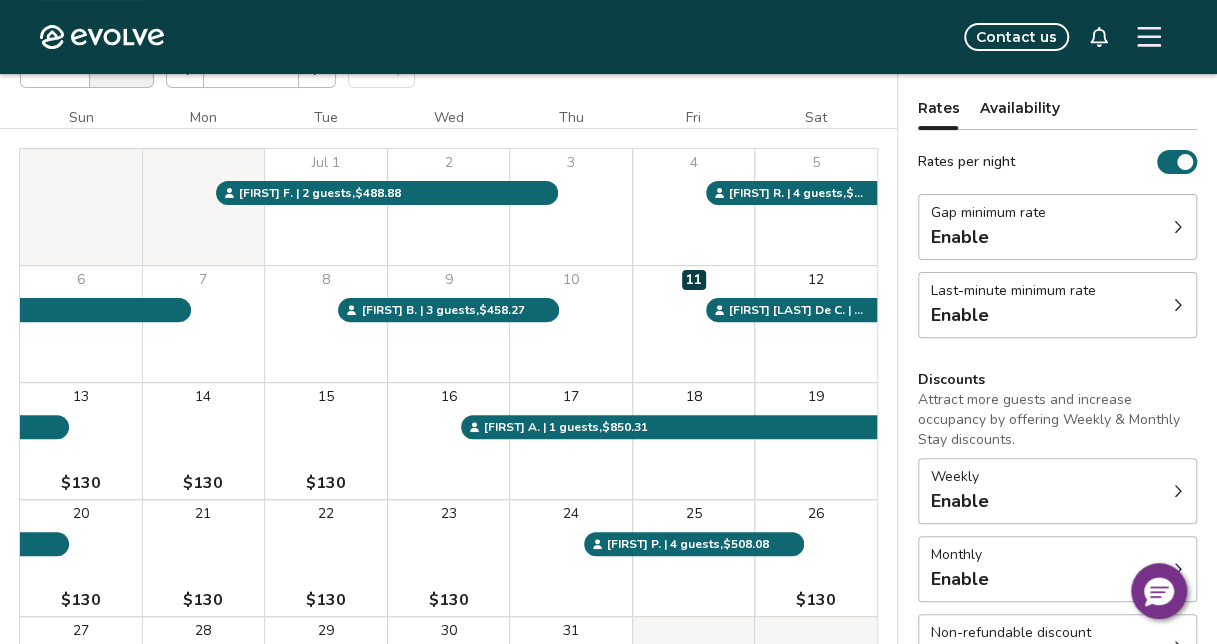 click on "14 $130" at bounding box center [204, 441] 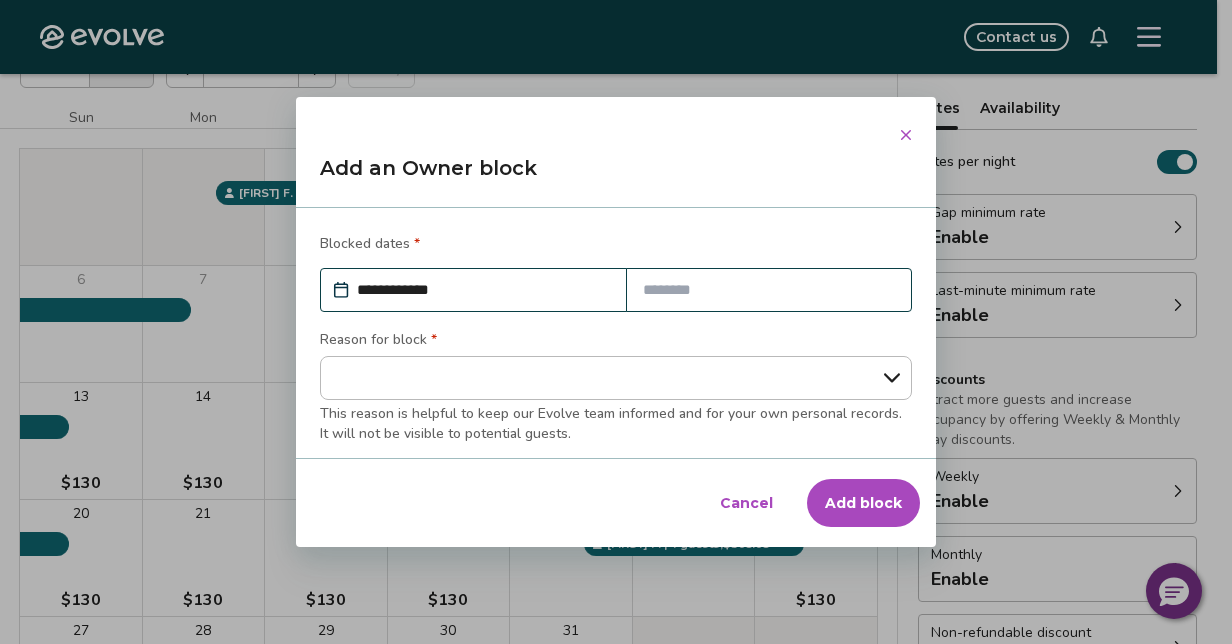 click on "**********" at bounding box center [483, 290] 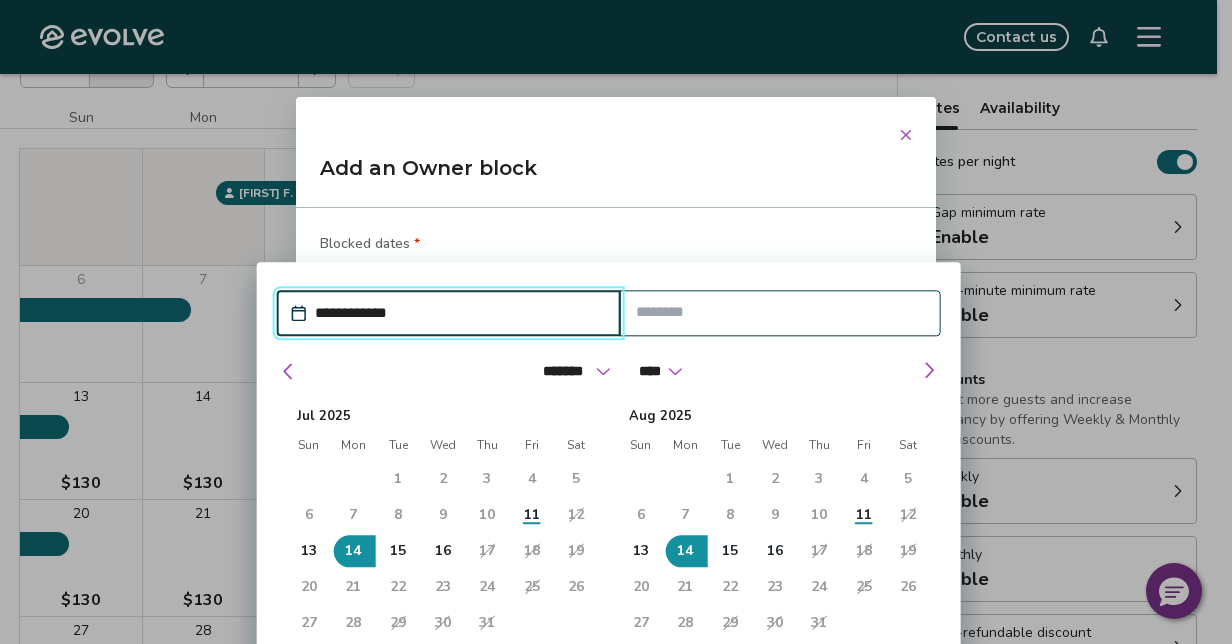 click at bounding box center (780, 312) 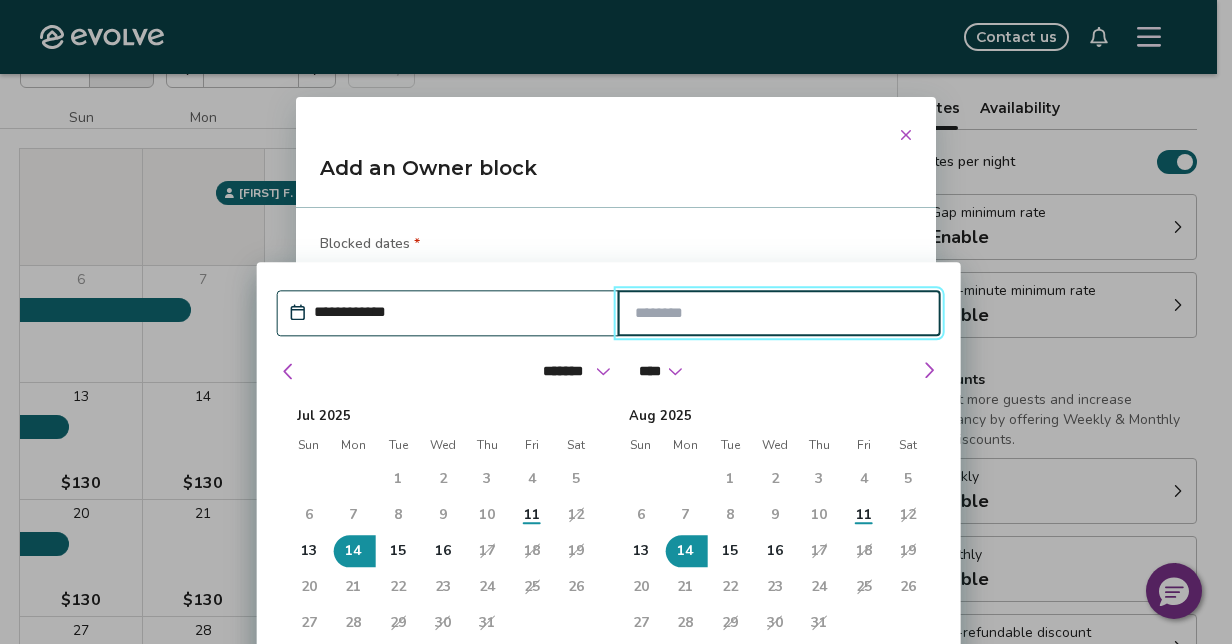 click on "15" at bounding box center [398, 551] 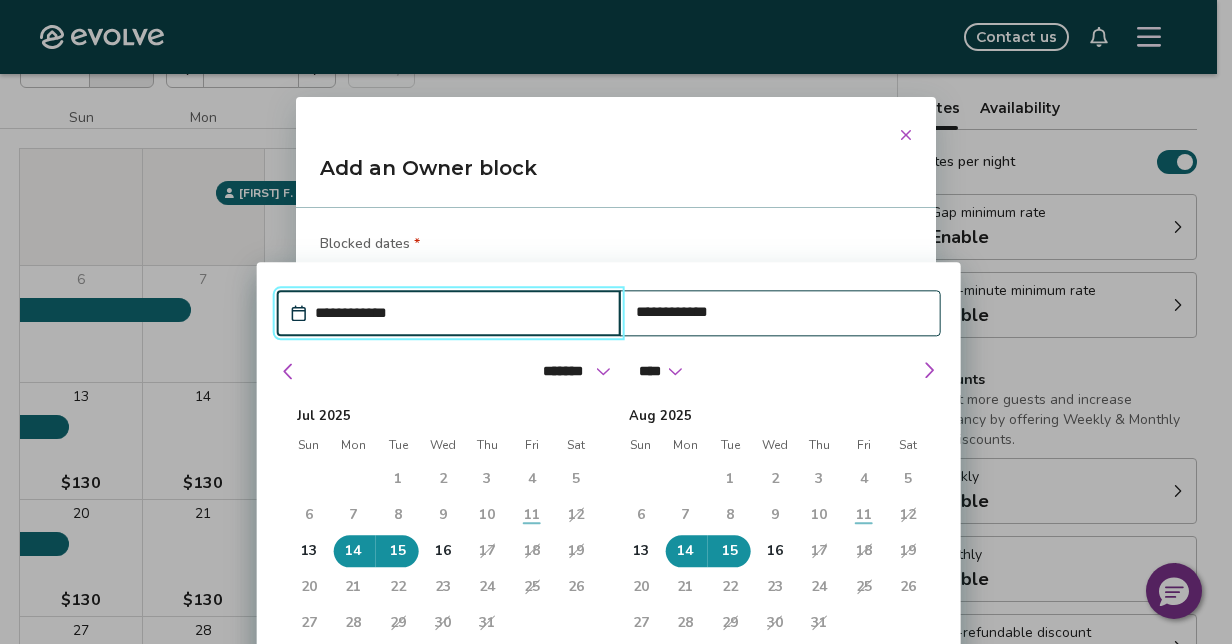 click on "**********" at bounding box center (616, 322) 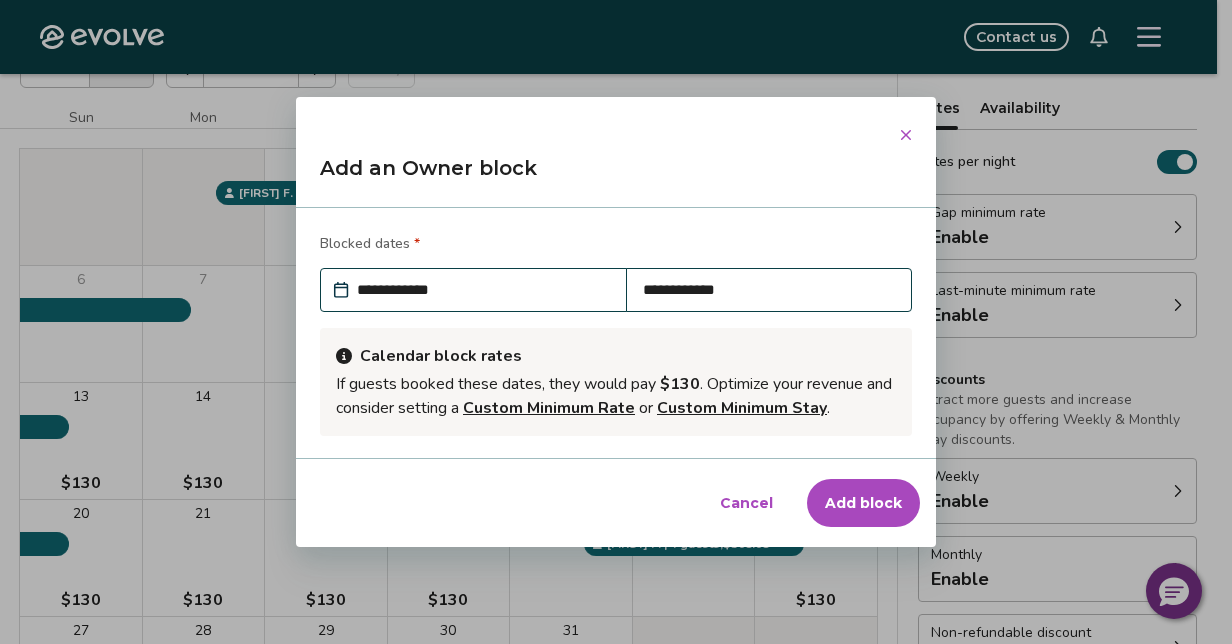 click on "Add block" at bounding box center [863, 503] 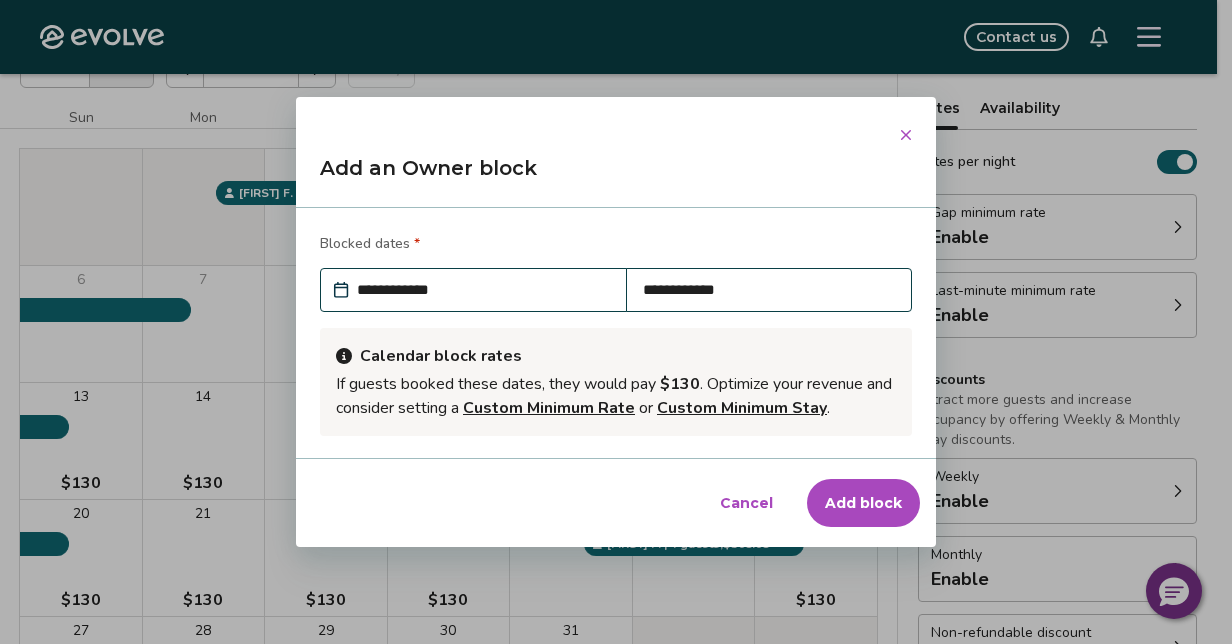 type on "*" 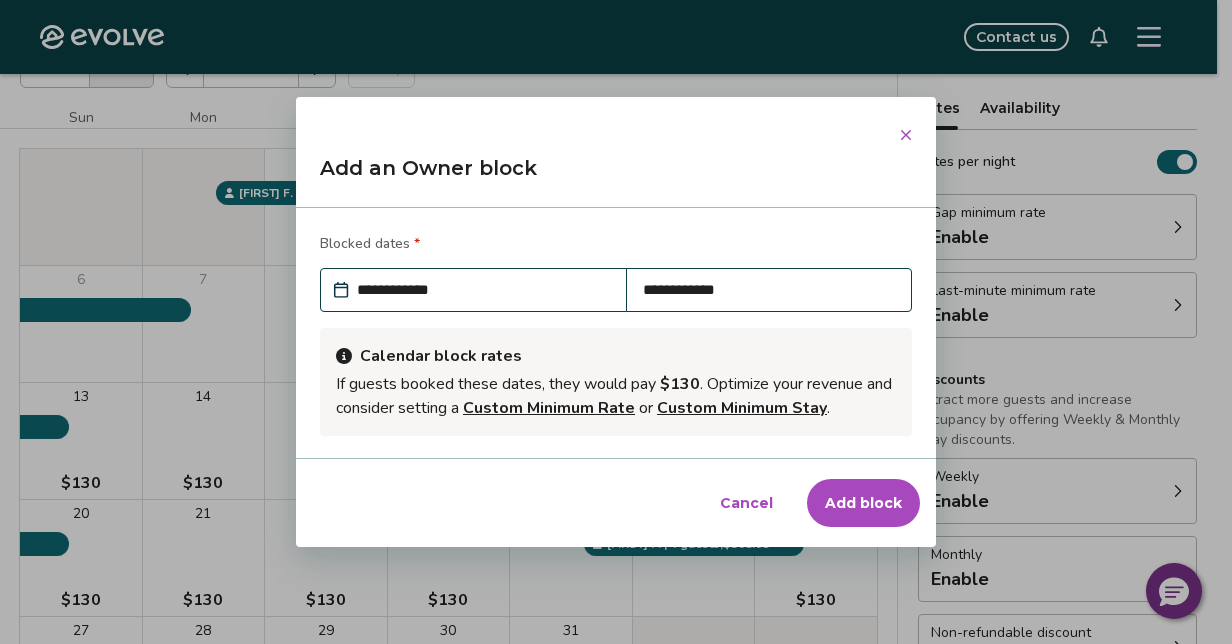 scroll, scrollTop: 176, scrollLeft: 0, axis: vertical 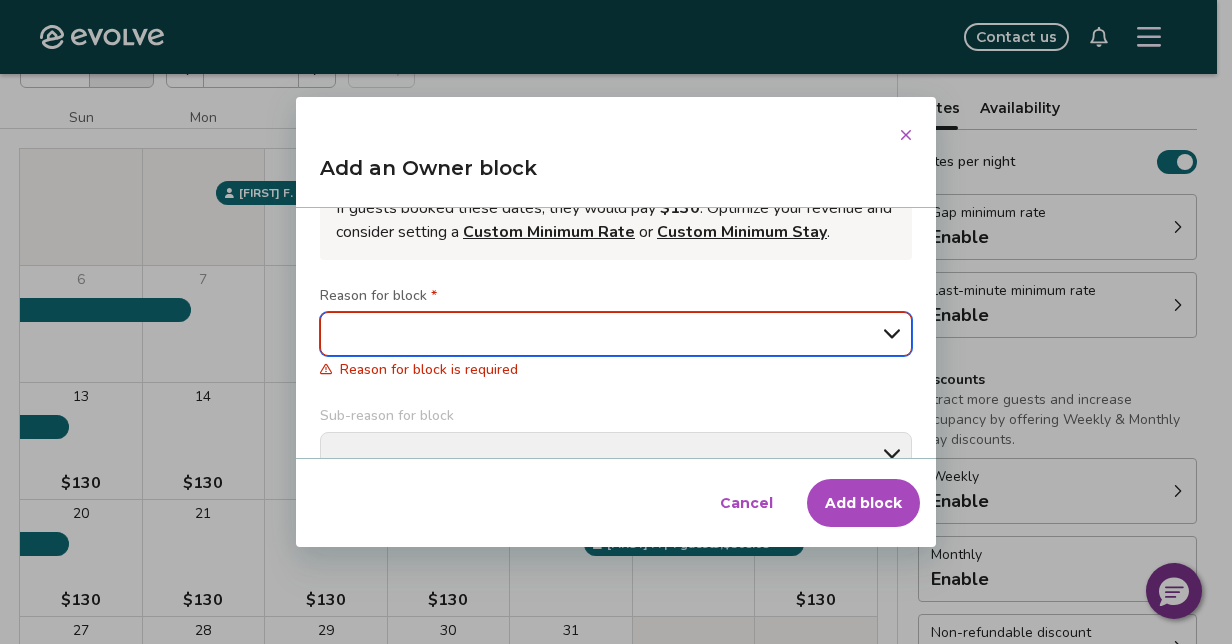 click on "**********" at bounding box center (616, 334) 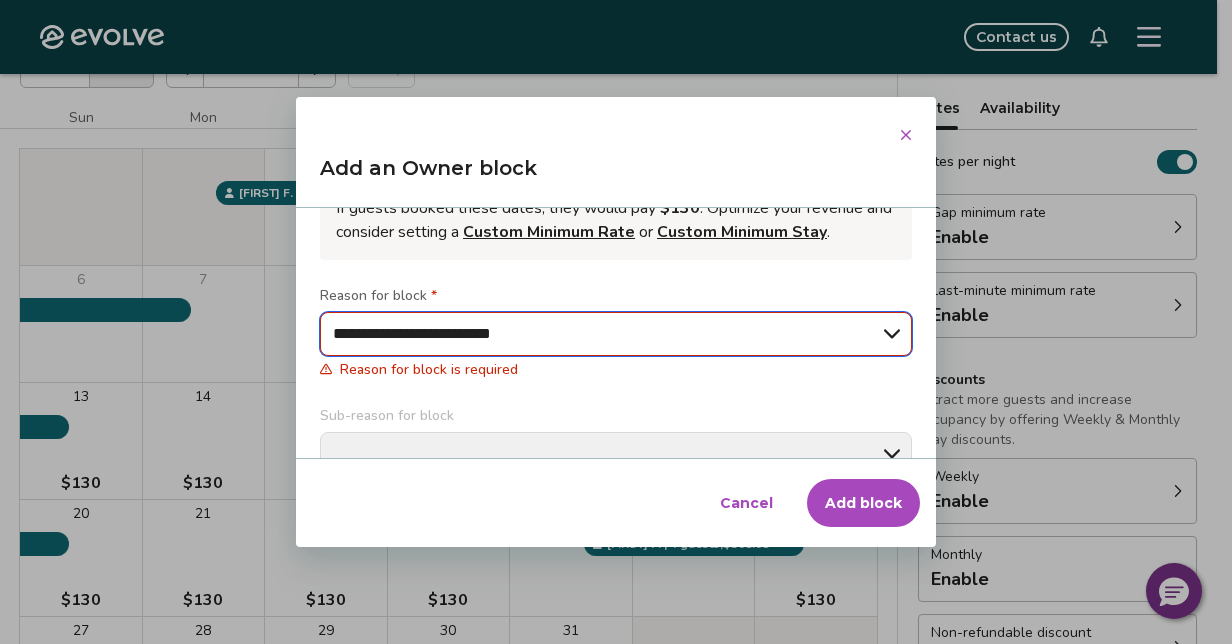 click on "**********" at bounding box center (616, 334) 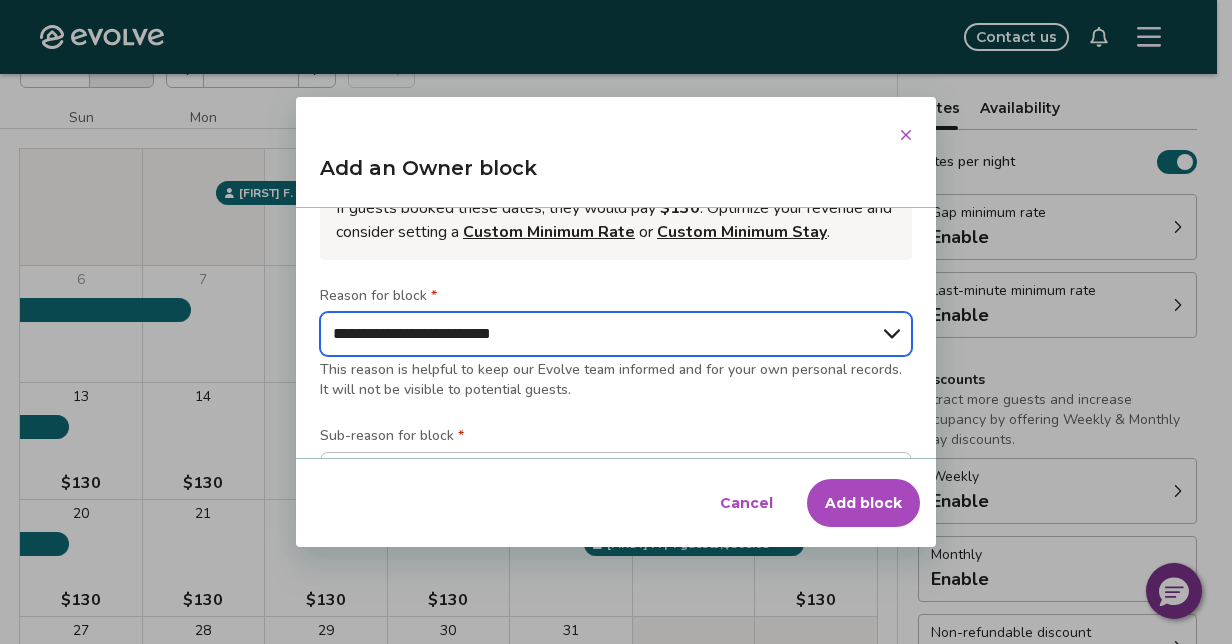 click on "**********" at bounding box center [616, 334] 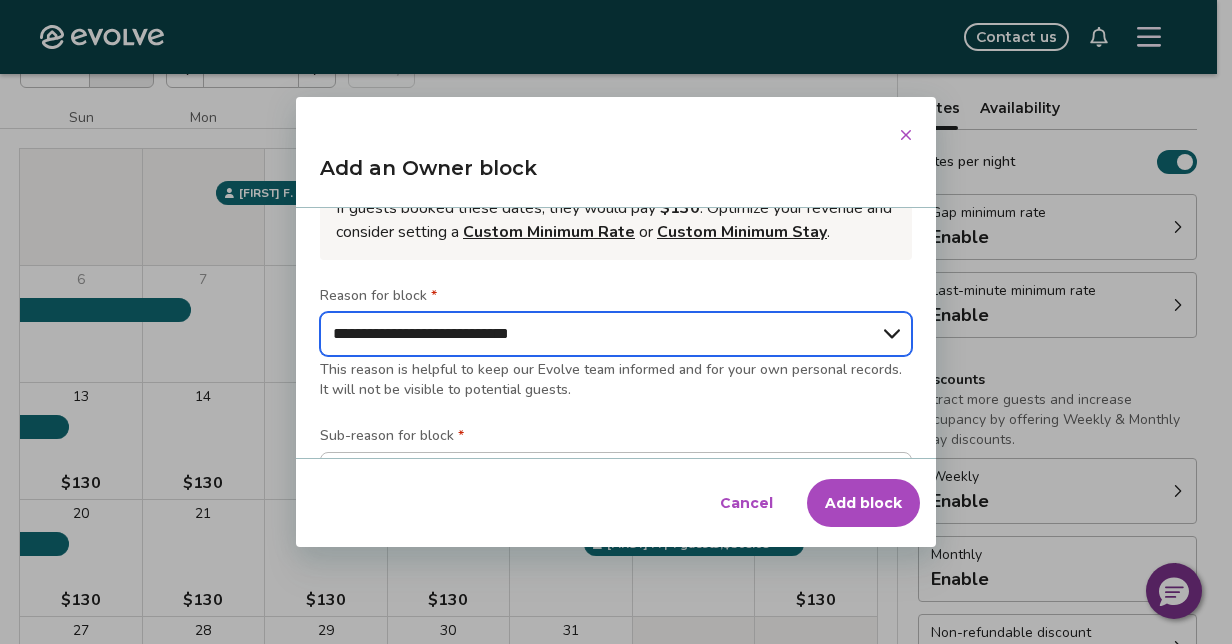 click on "**********" at bounding box center (616, 334) 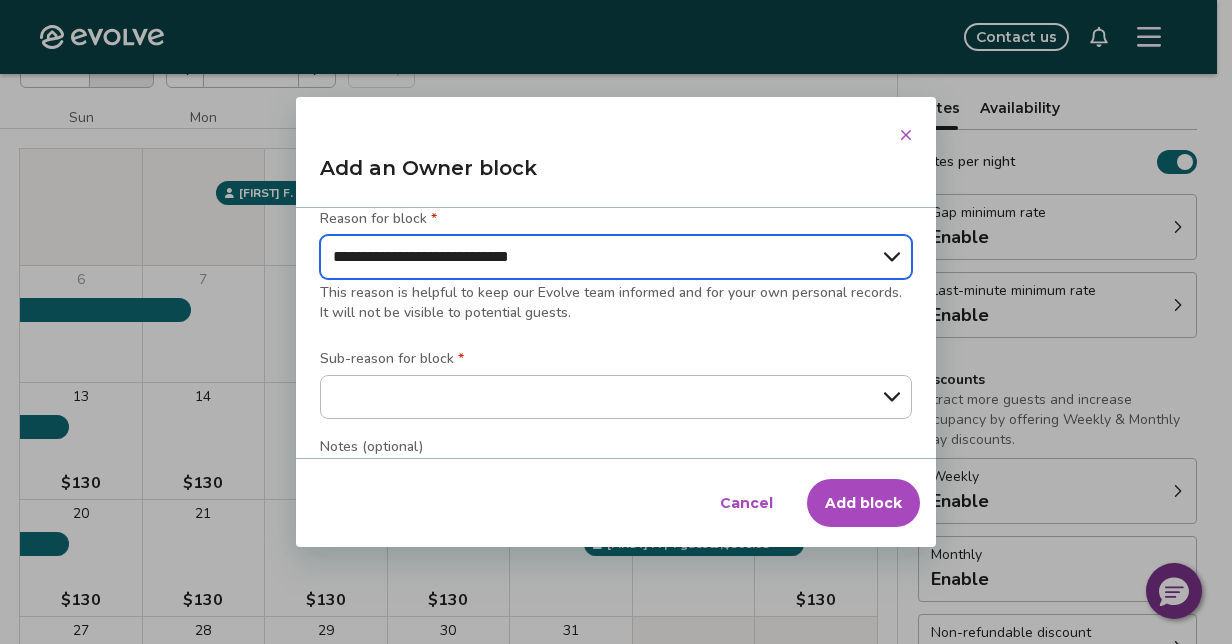 scroll, scrollTop: 264, scrollLeft: 0, axis: vertical 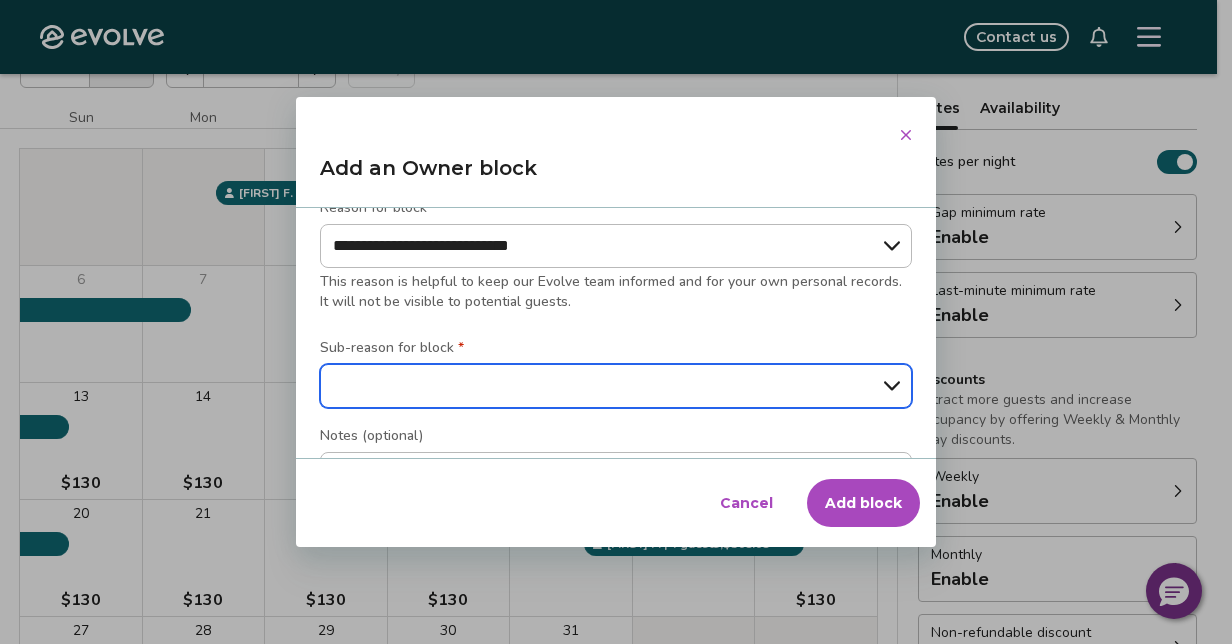 click on "**********" at bounding box center (616, 386) 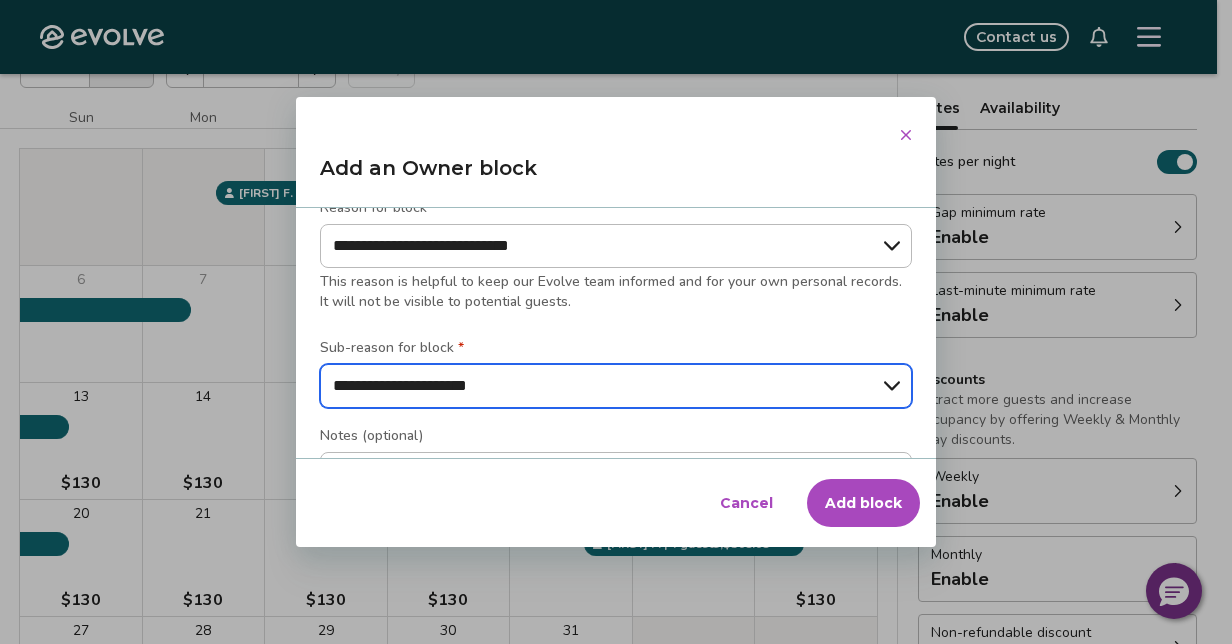 click on "**********" at bounding box center [616, 386] 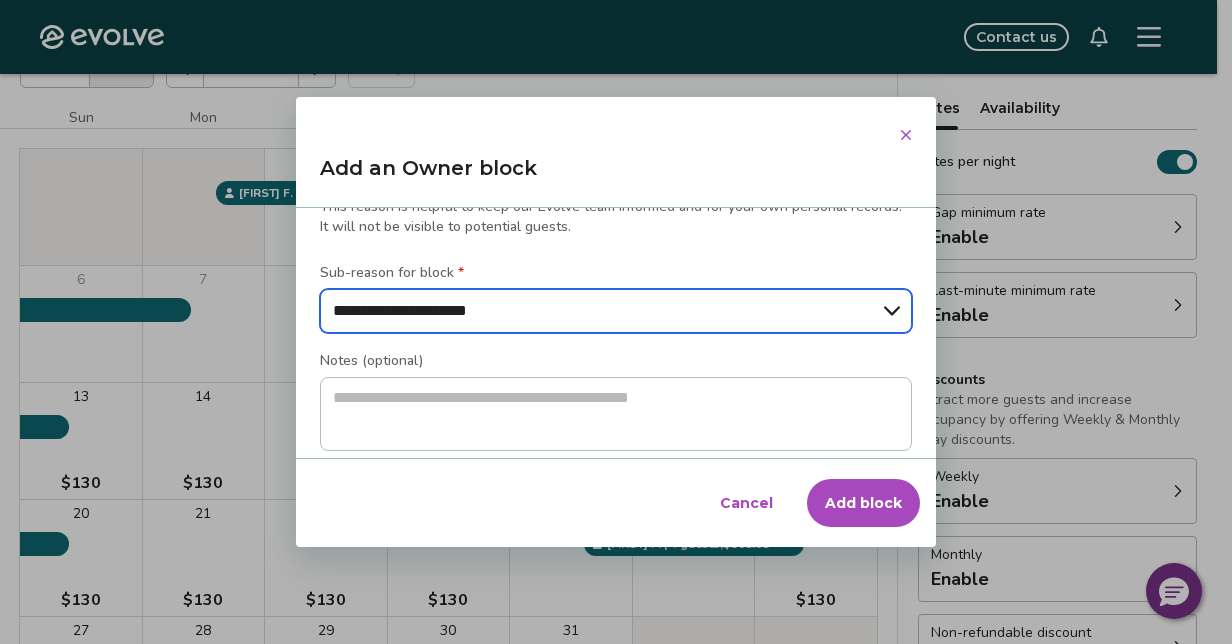 scroll, scrollTop: 355, scrollLeft: 0, axis: vertical 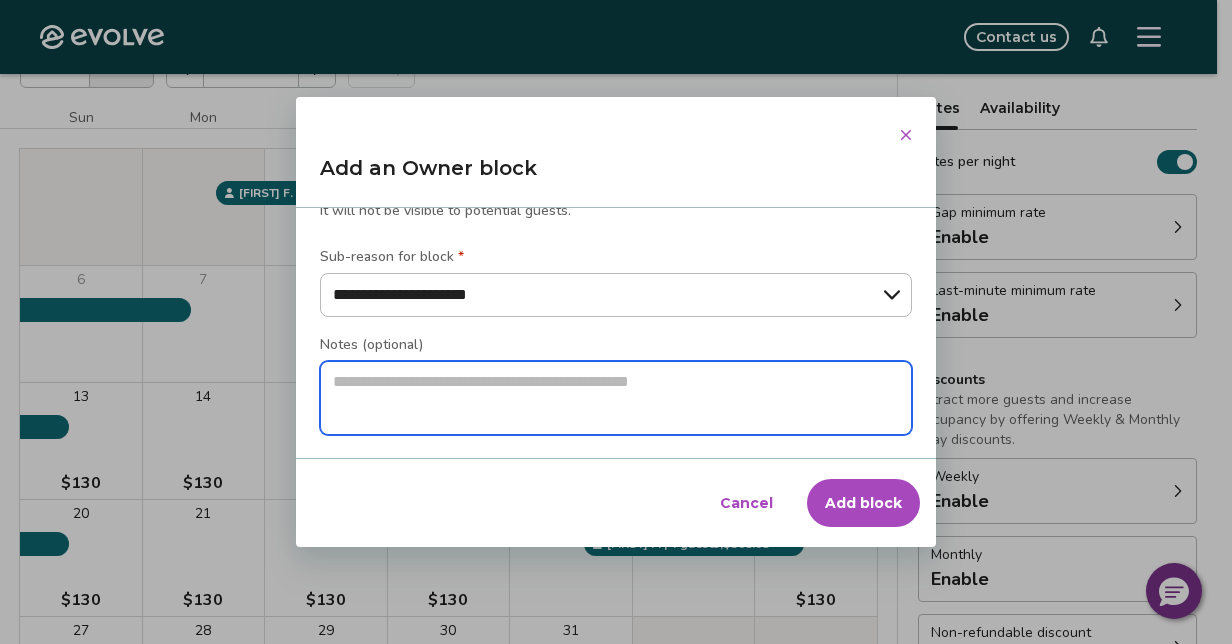 click at bounding box center (616, 398) 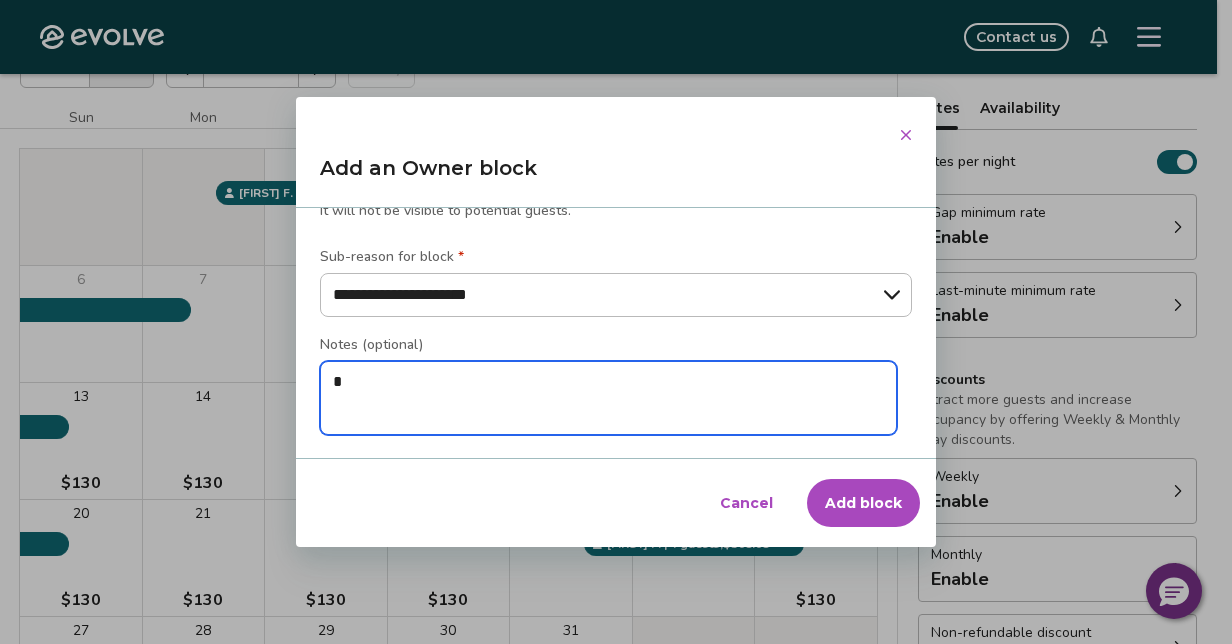 type on "*" 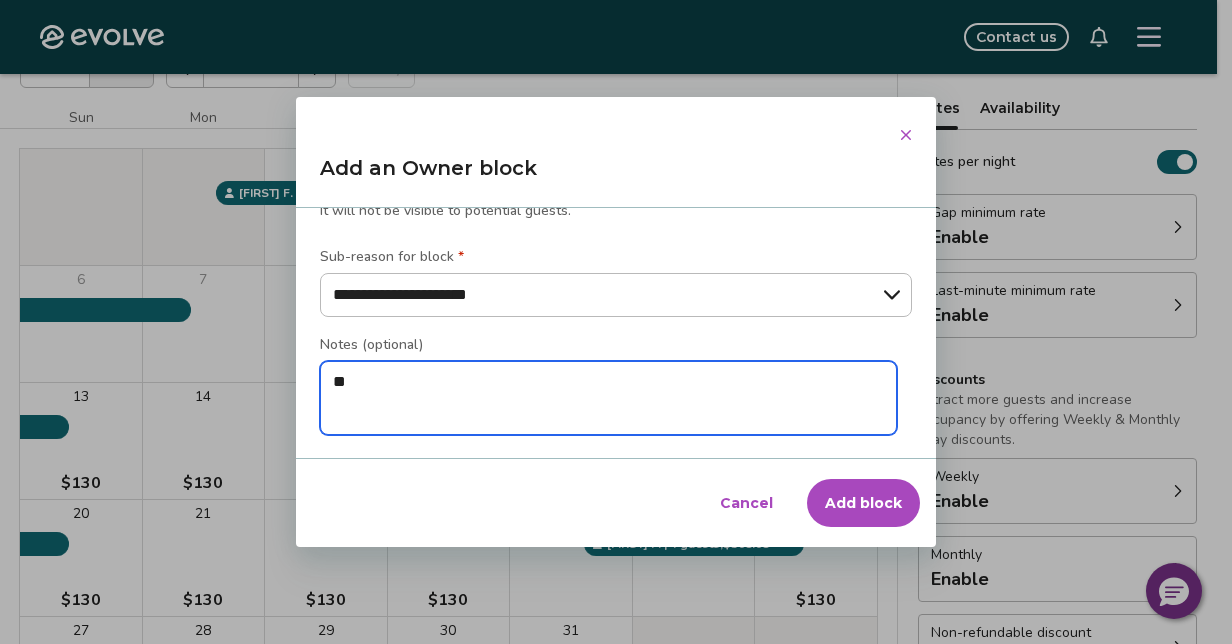 type on "*" 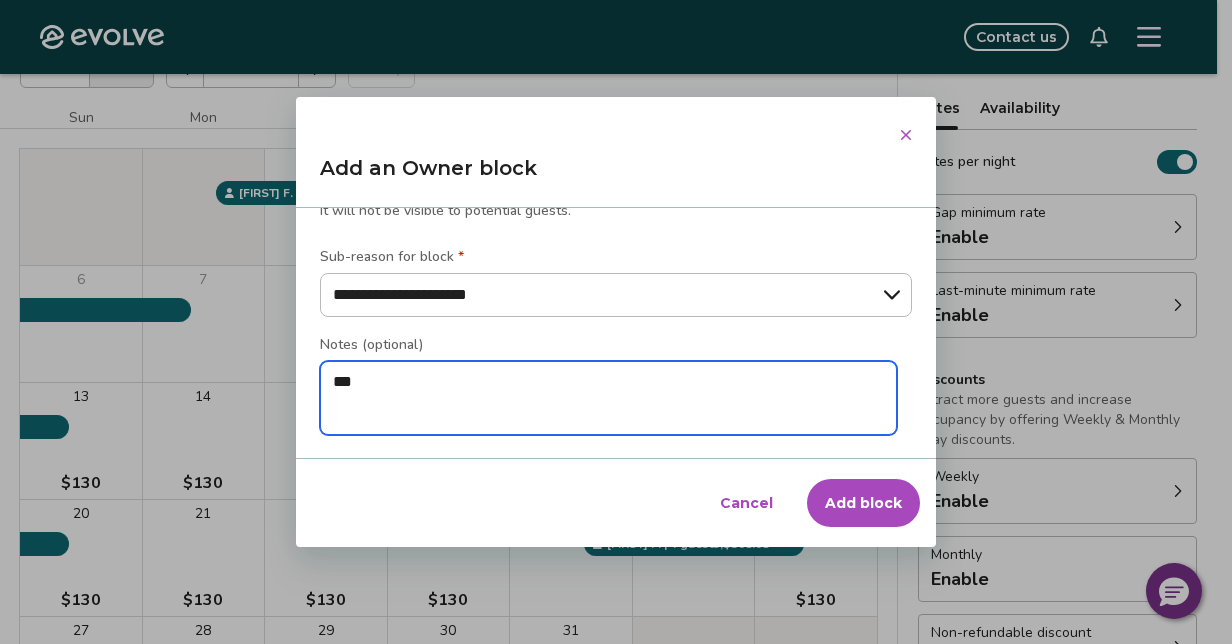 type on "*" 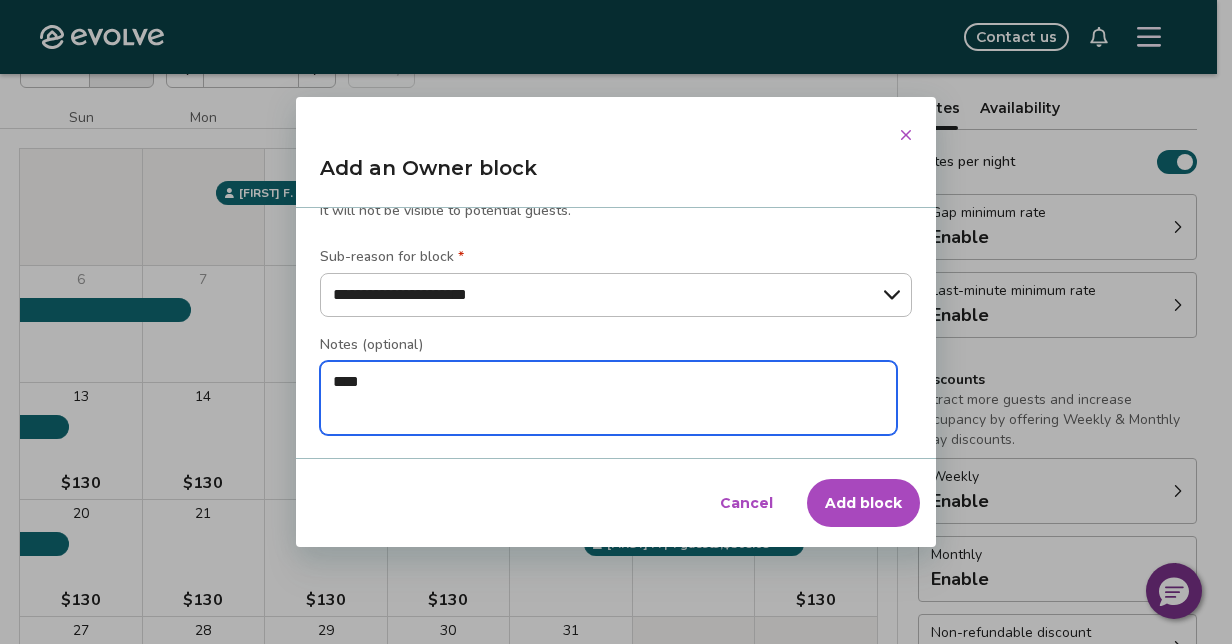 type on "*" 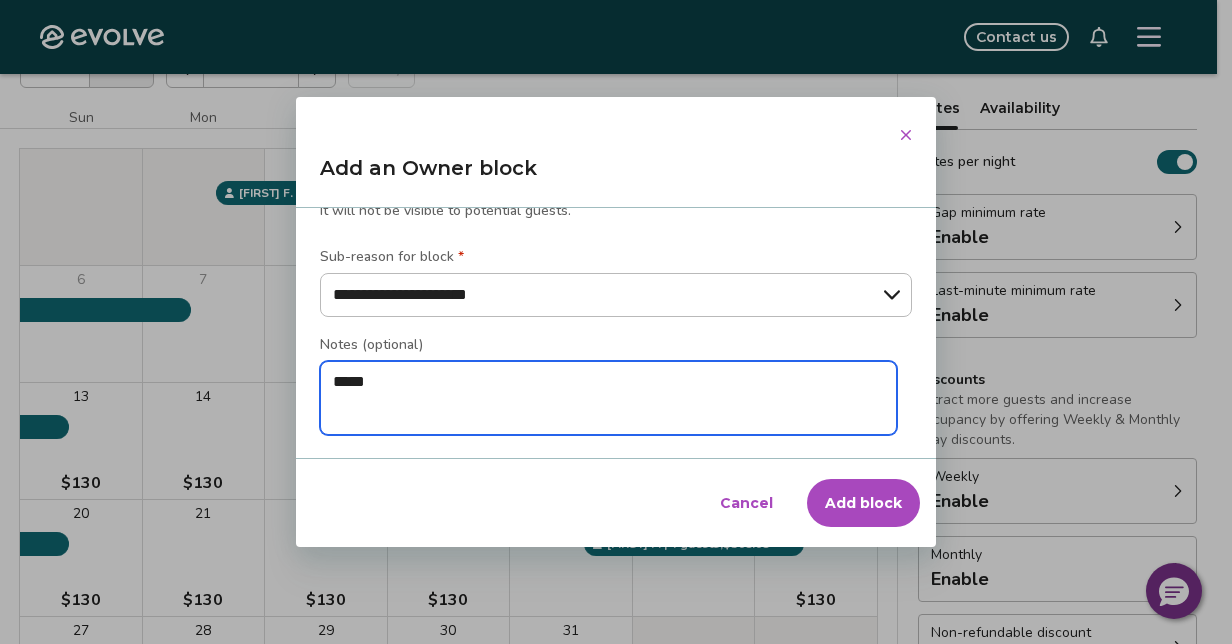type on "*" 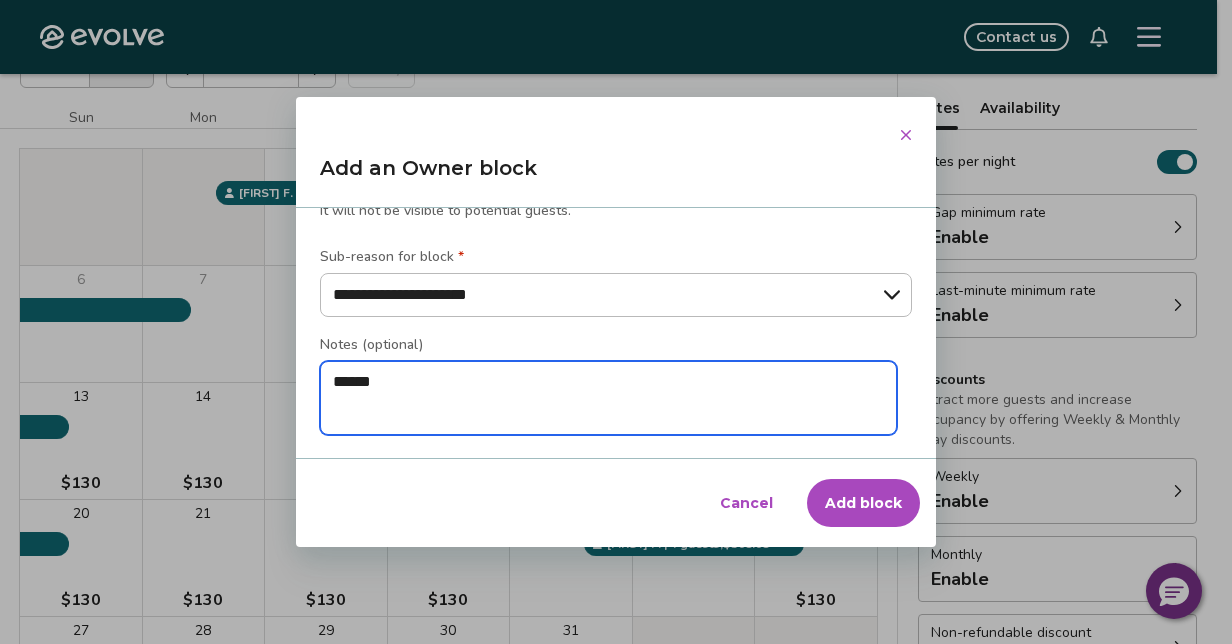 type on "*" 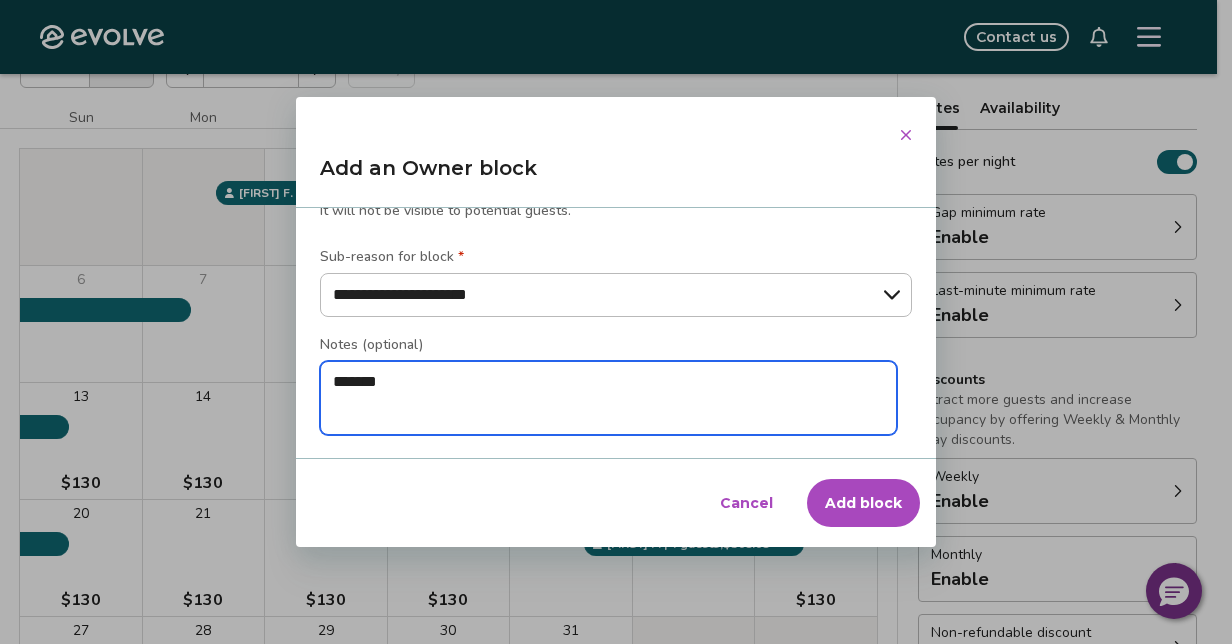 type on "*" 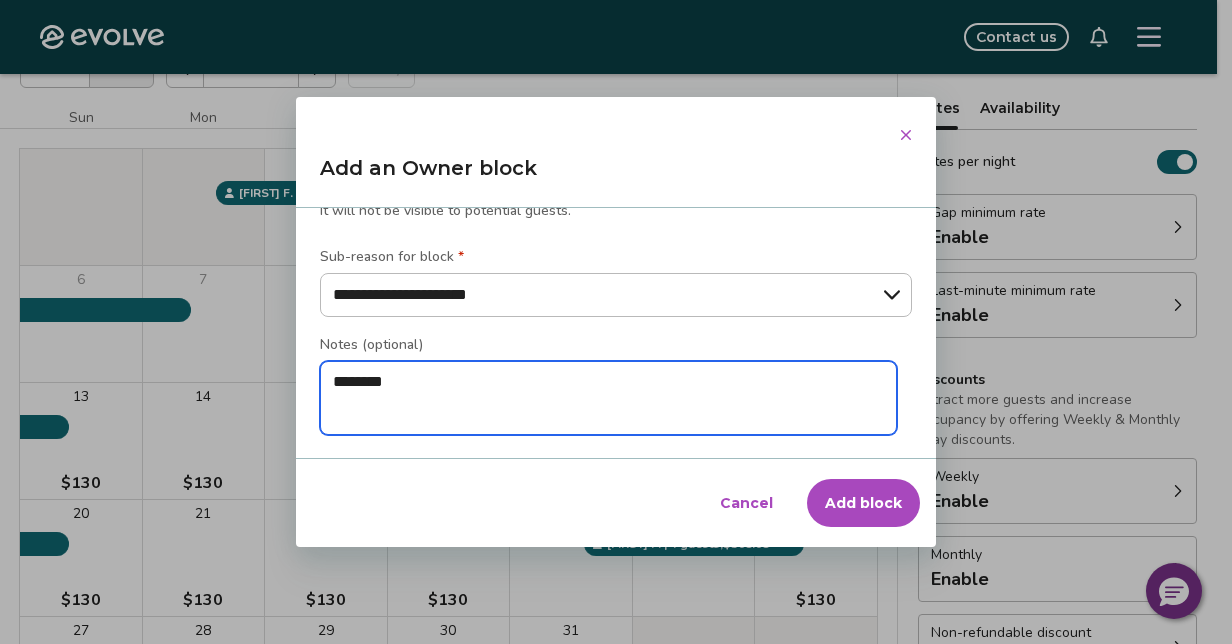 type on "*" 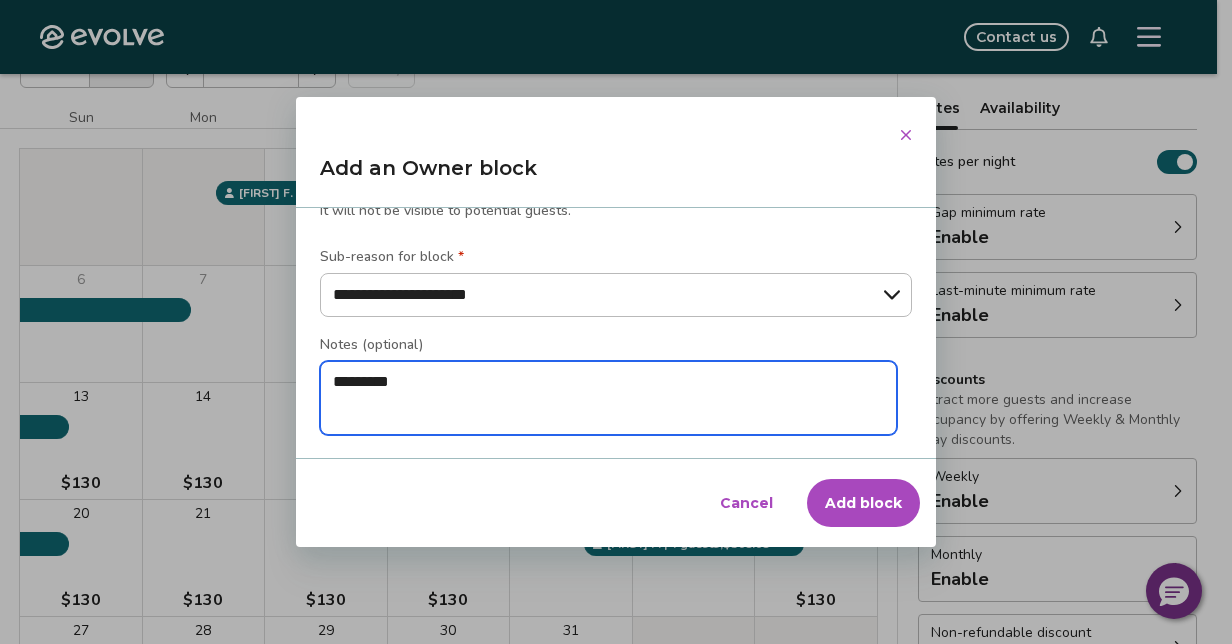 type on "*" 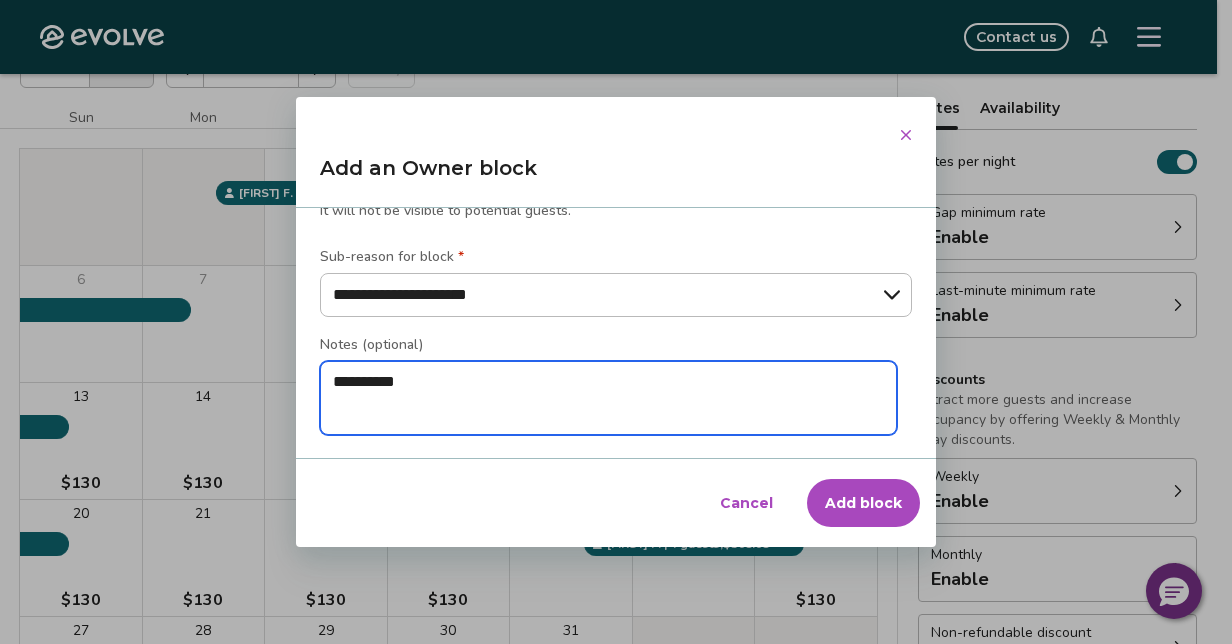 type on "*" 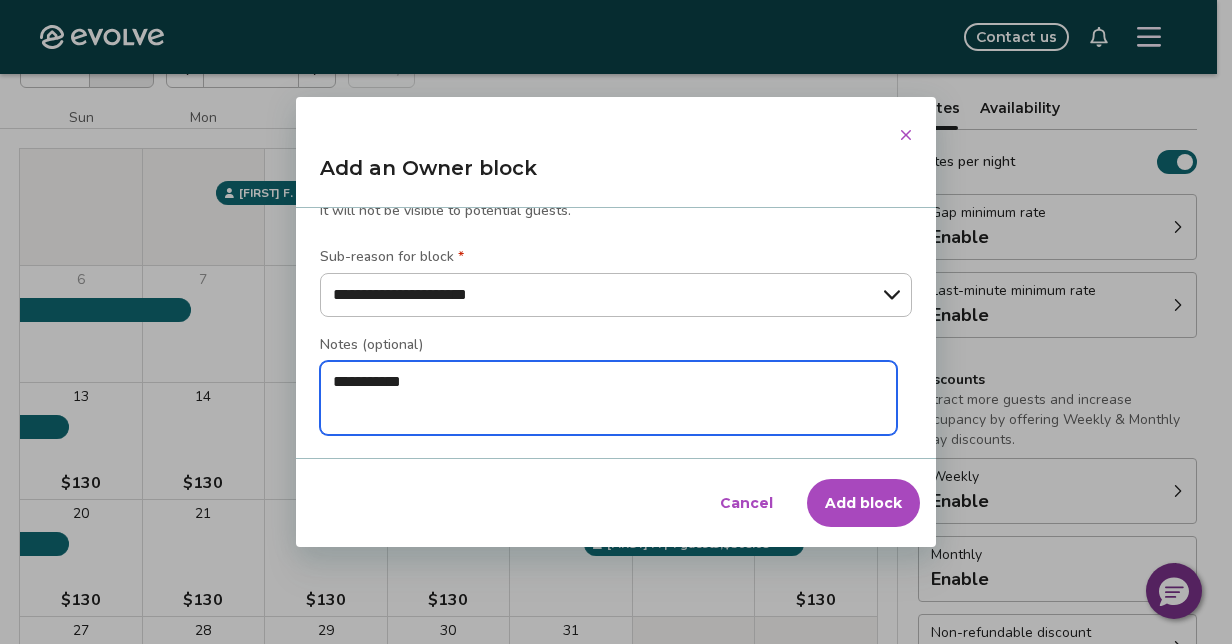 type on "*" 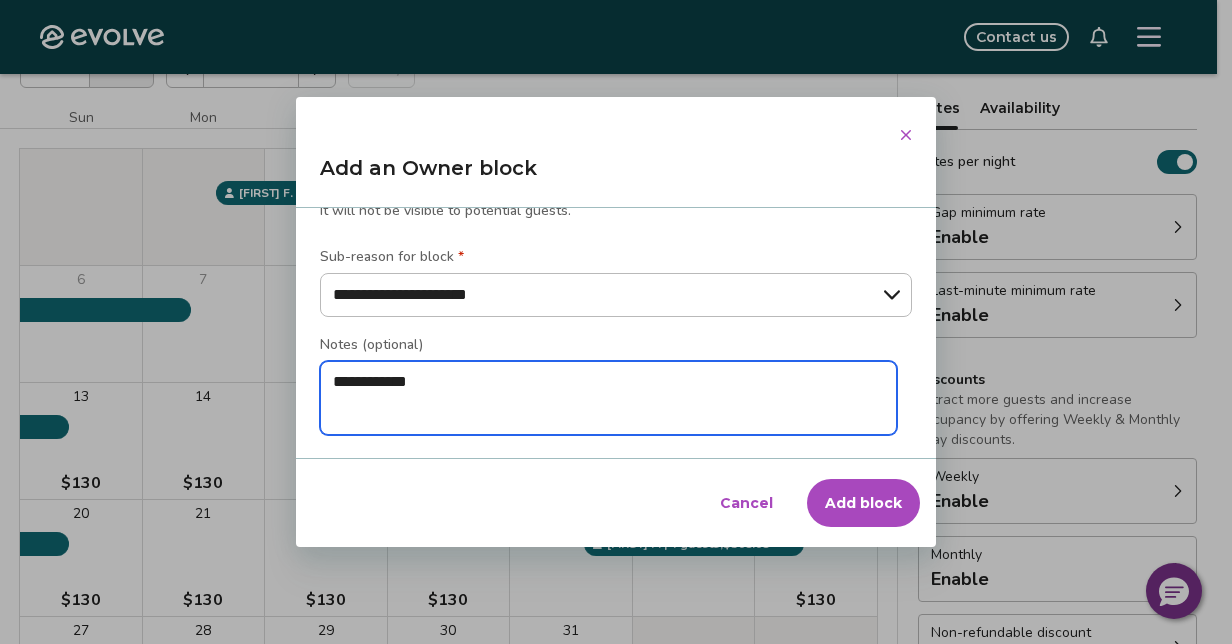 type on "*" 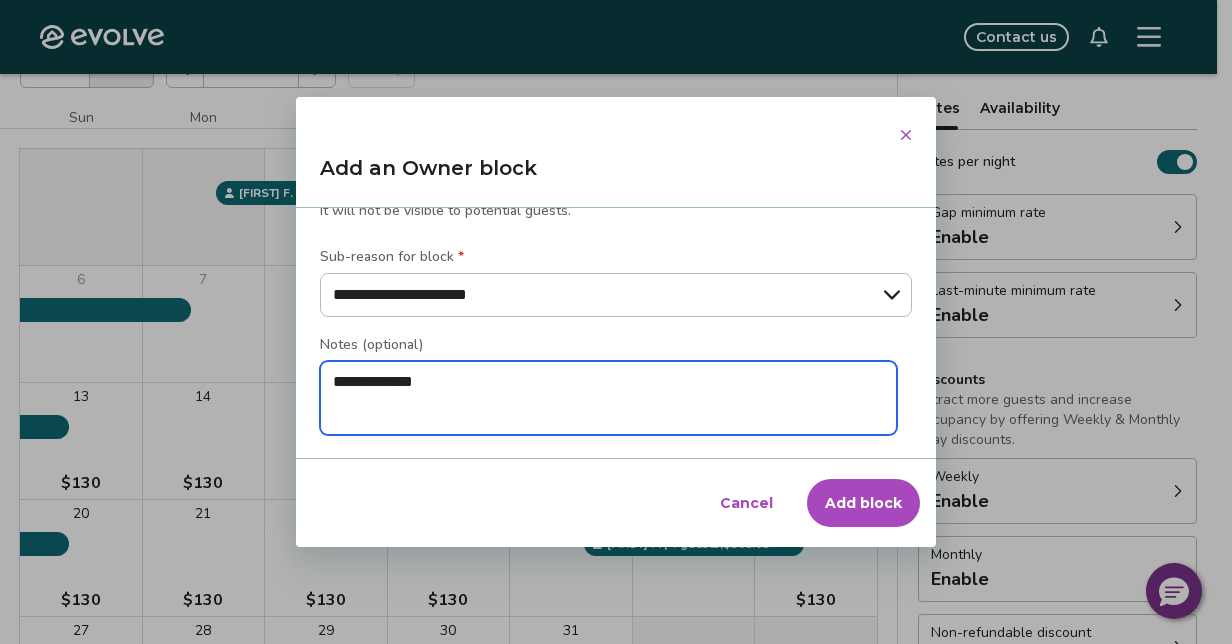 type on "*" 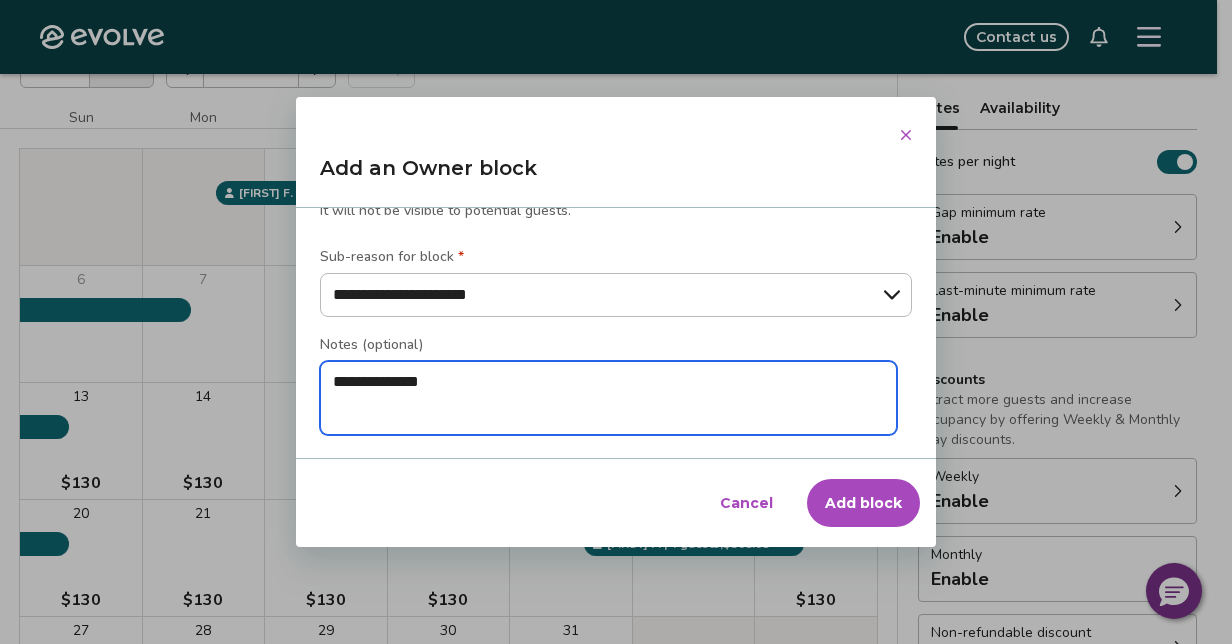 type on "*" 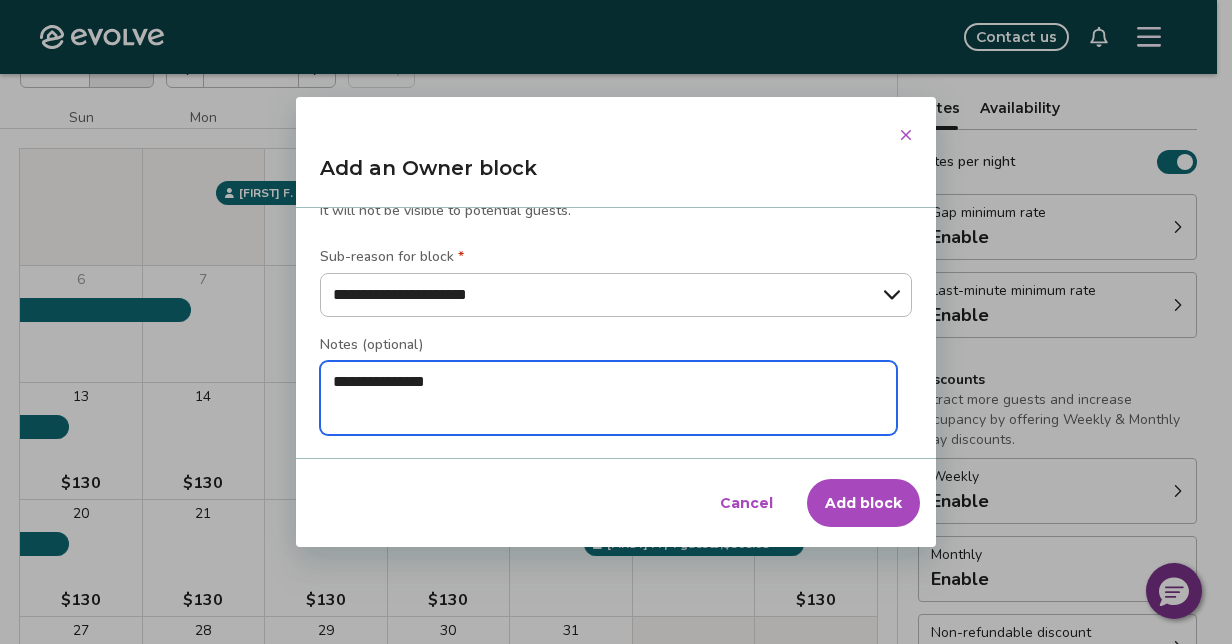 type on "*" 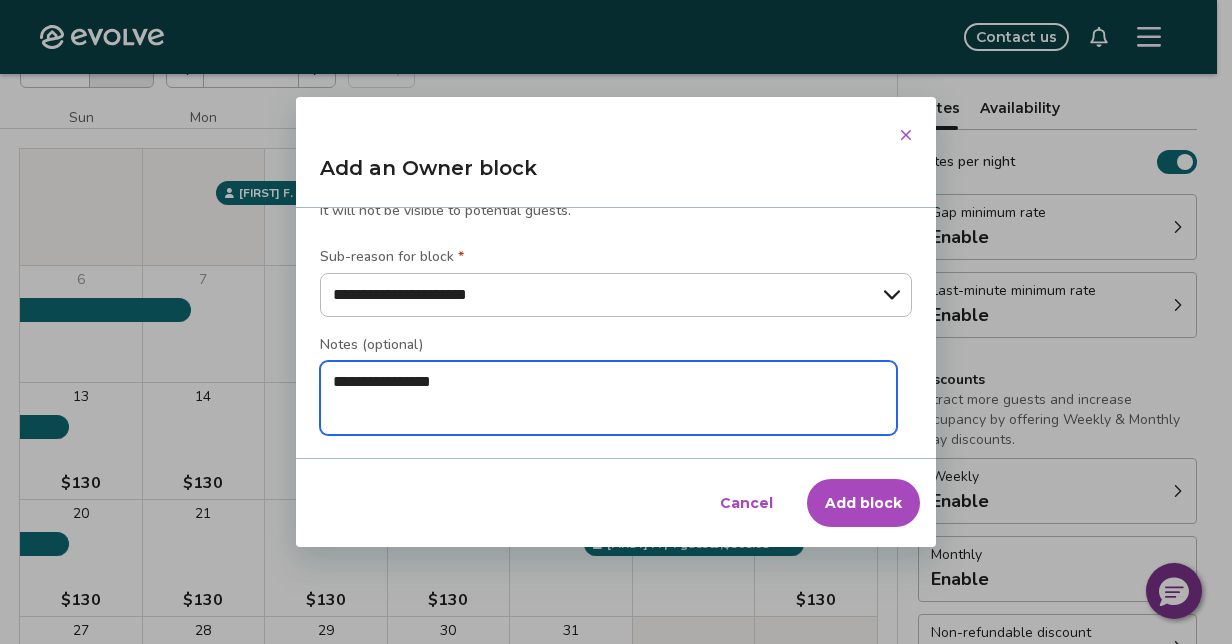 type on "*" 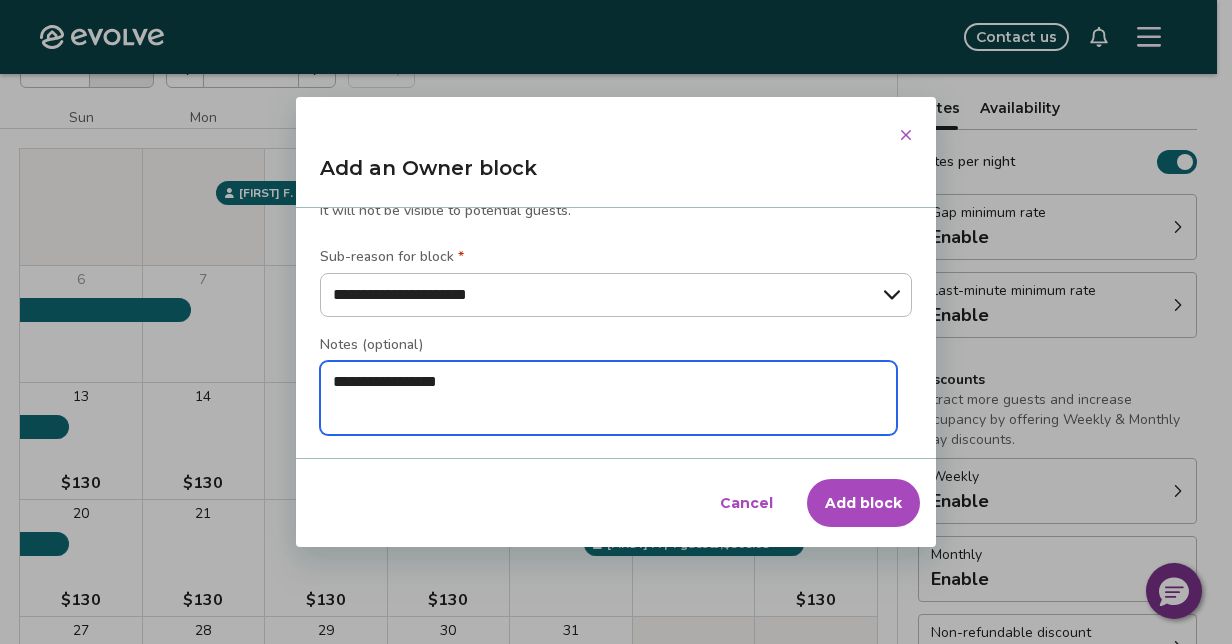 type on "*" 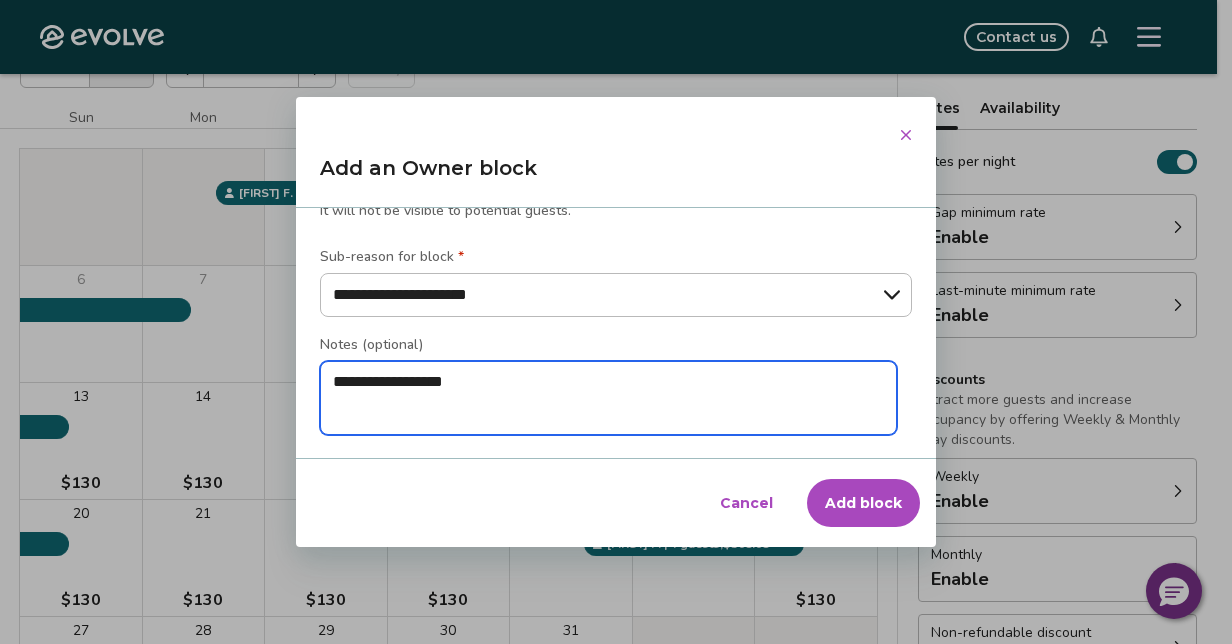 type on "*" 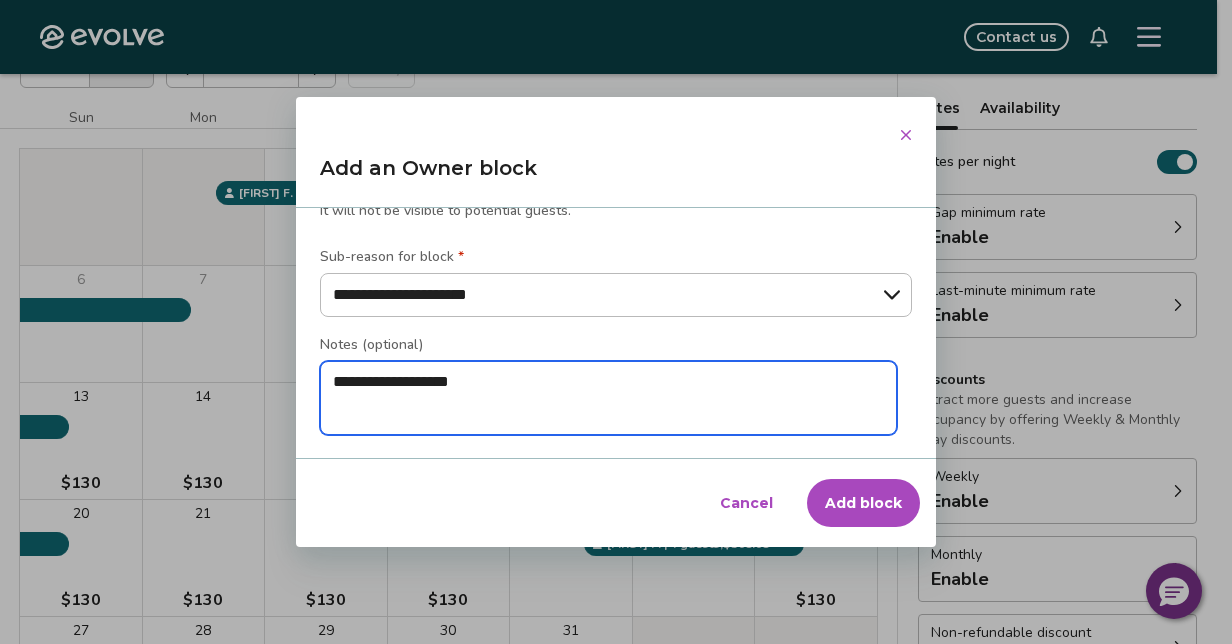 type on "*" 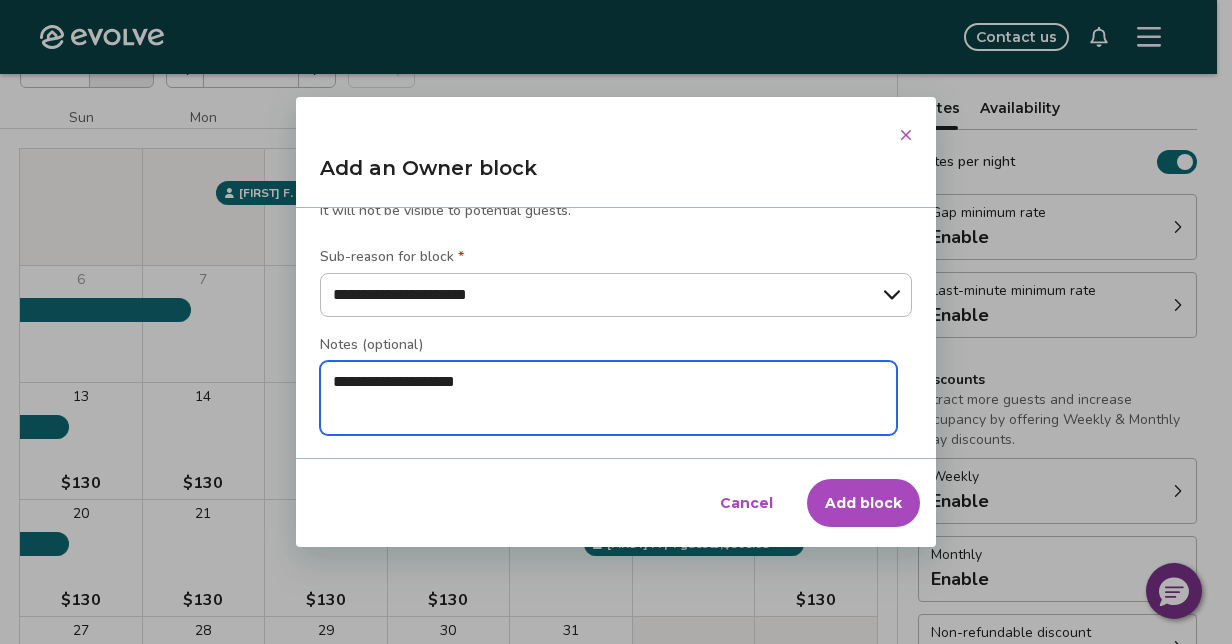 type on "*" 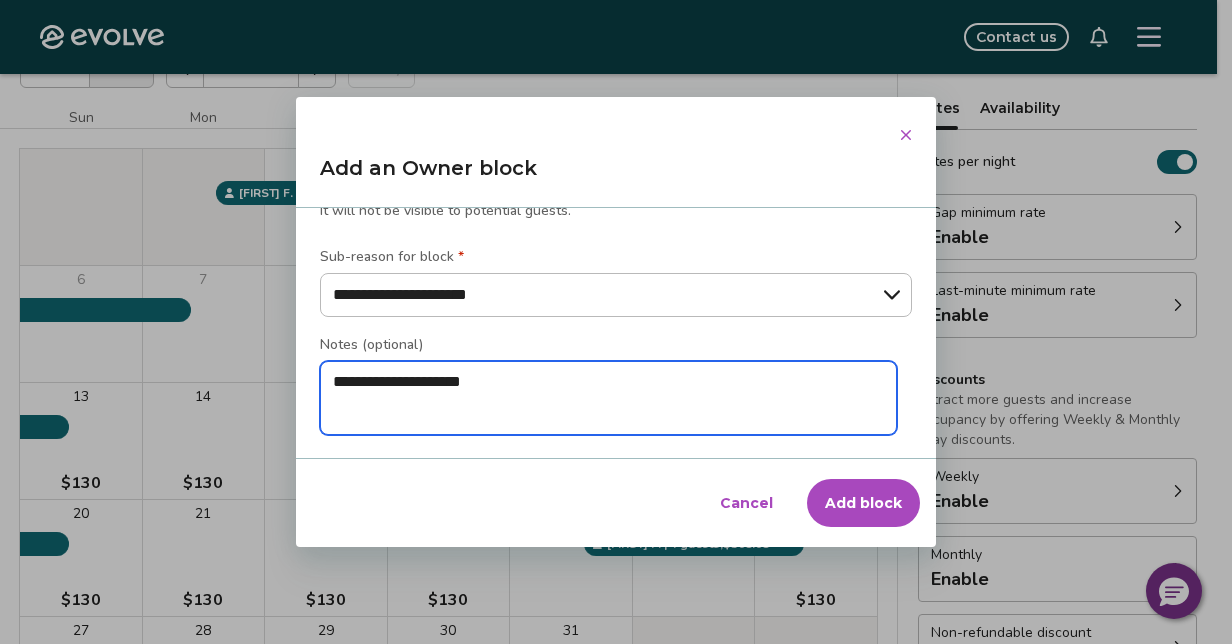 type on "*" 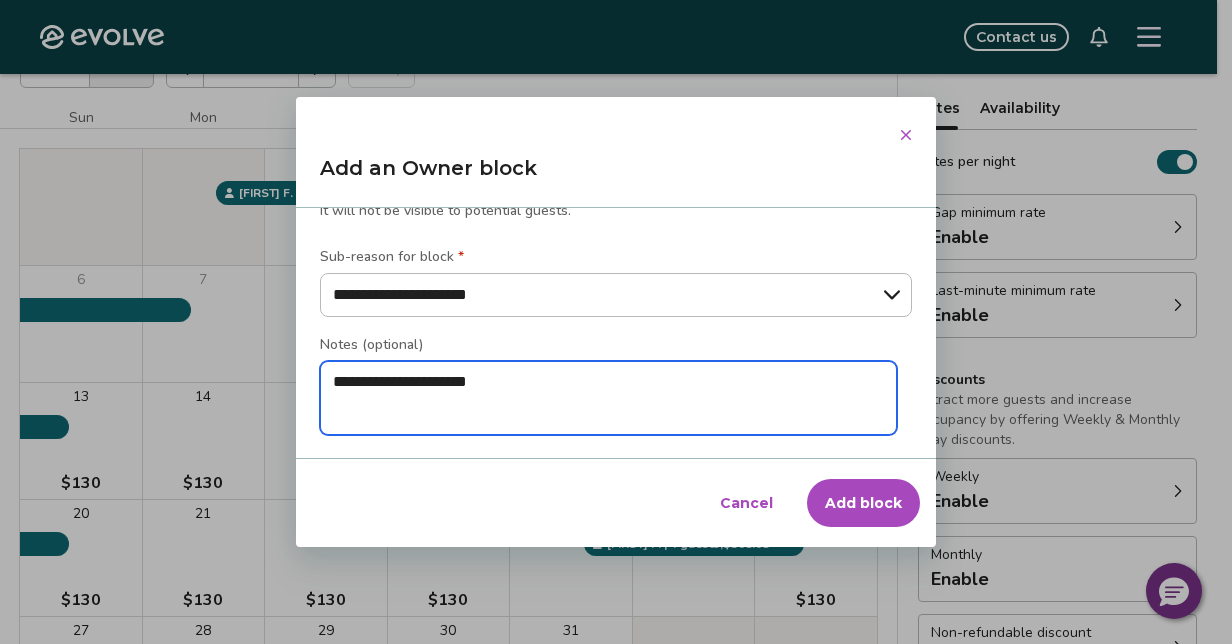 type on "*" 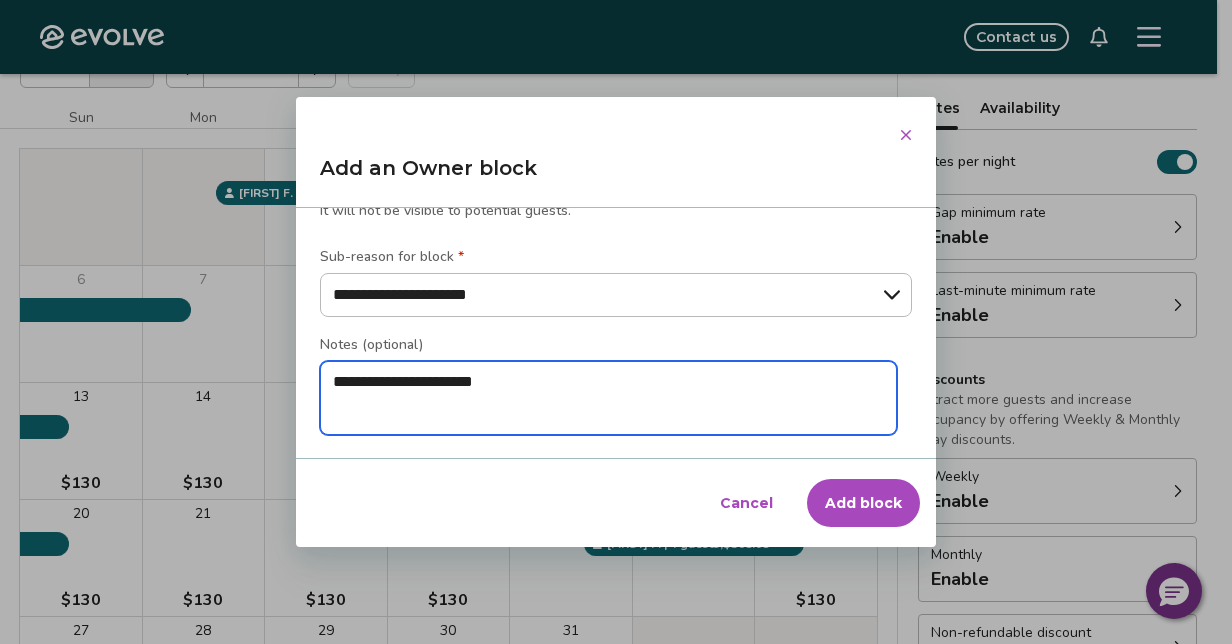 type on "*" 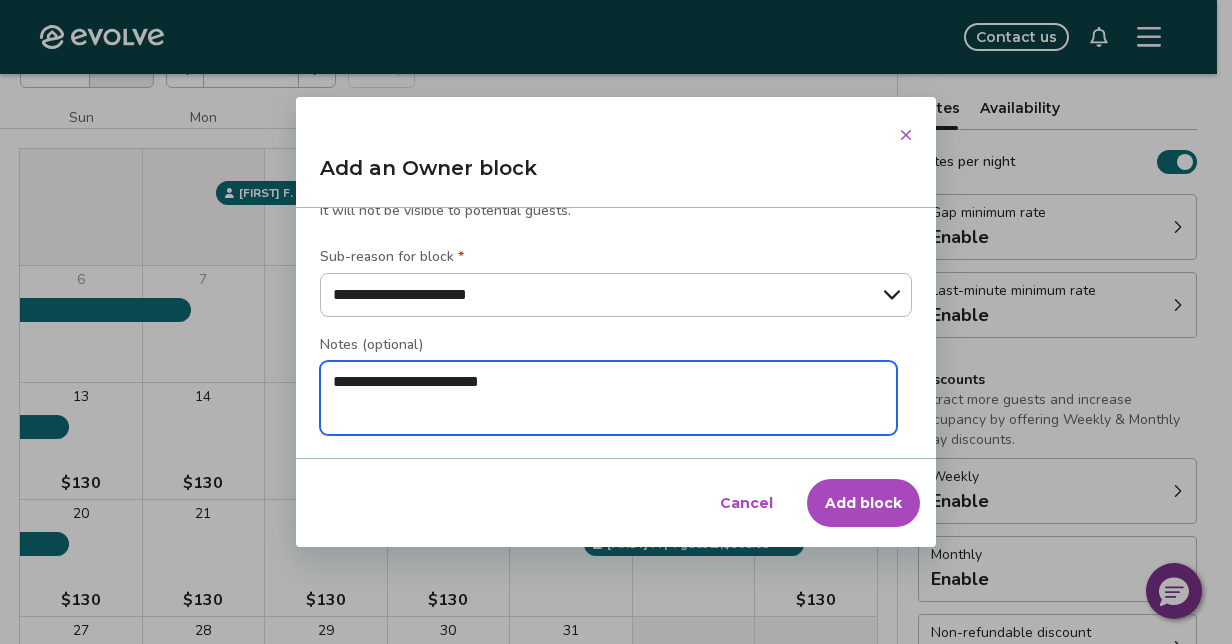 type on "**********" 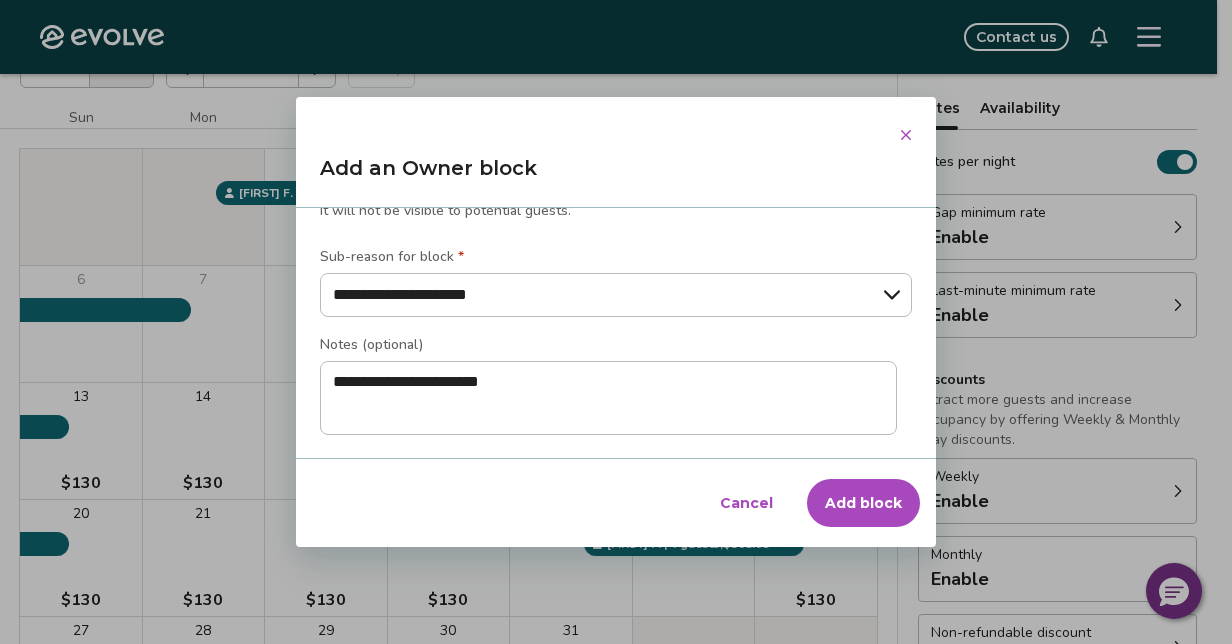 click on "Add block" at bounding box center [863, 503] 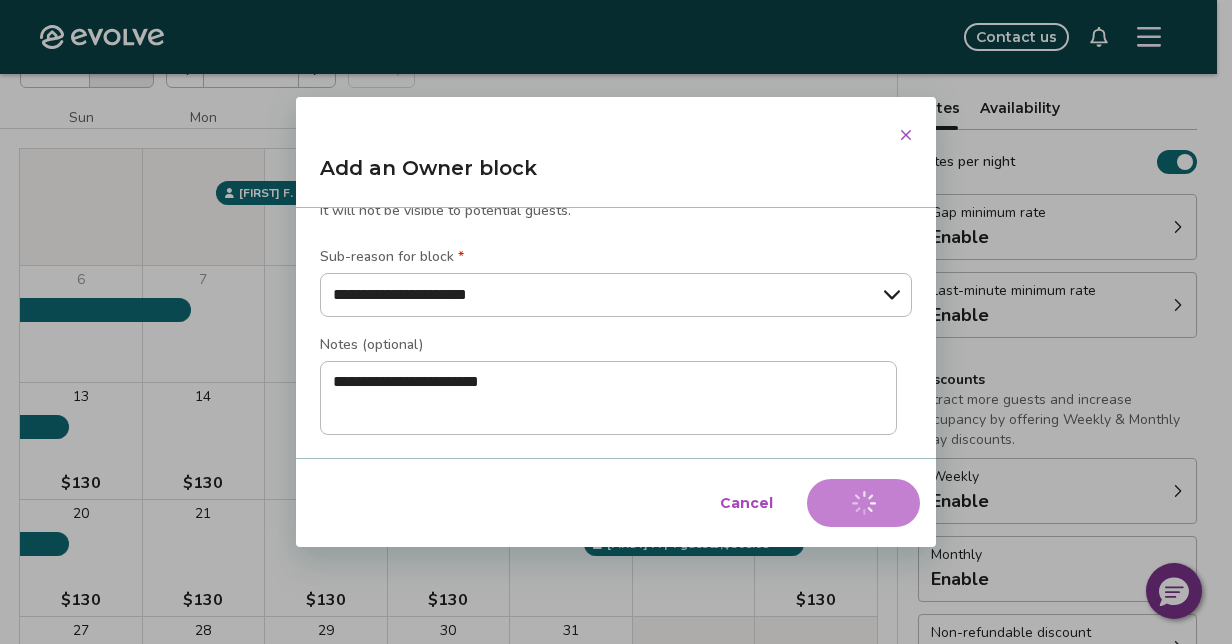 type on "*" 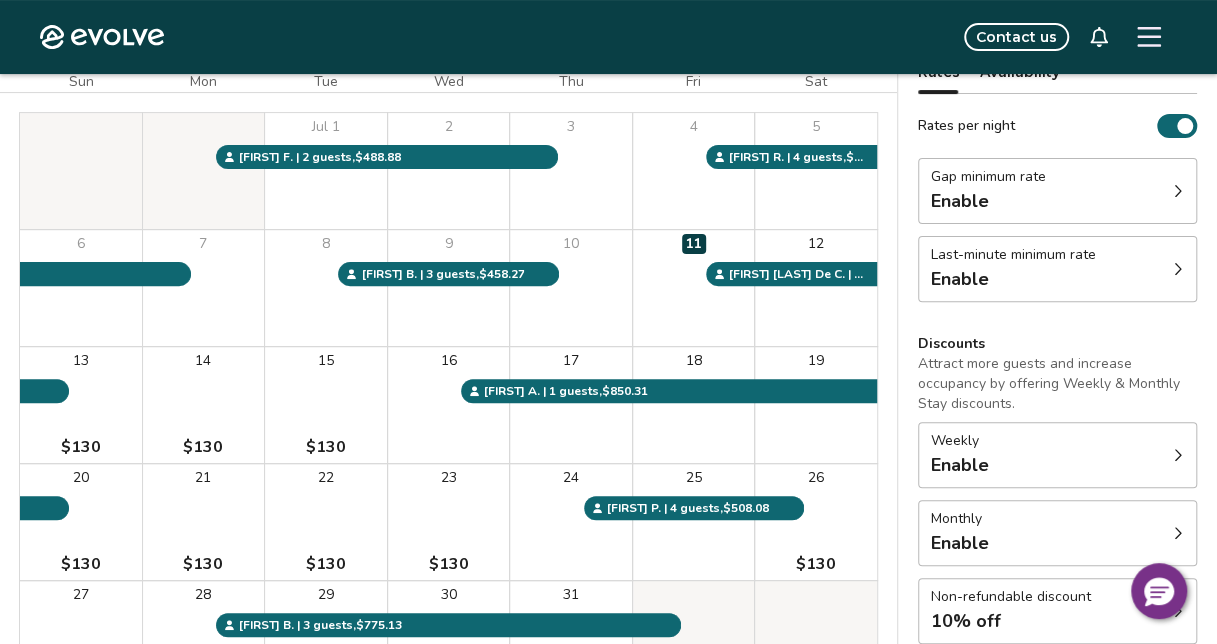 scroll, scrollTop: 188, scrollLeft: 0, axis: vertical 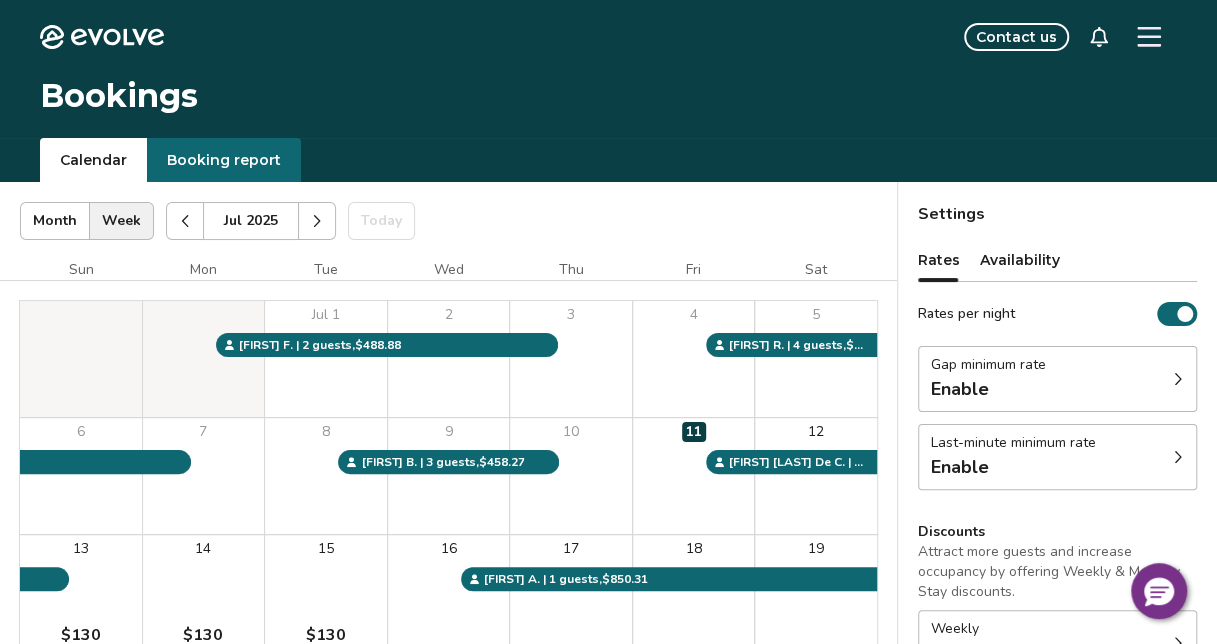 click 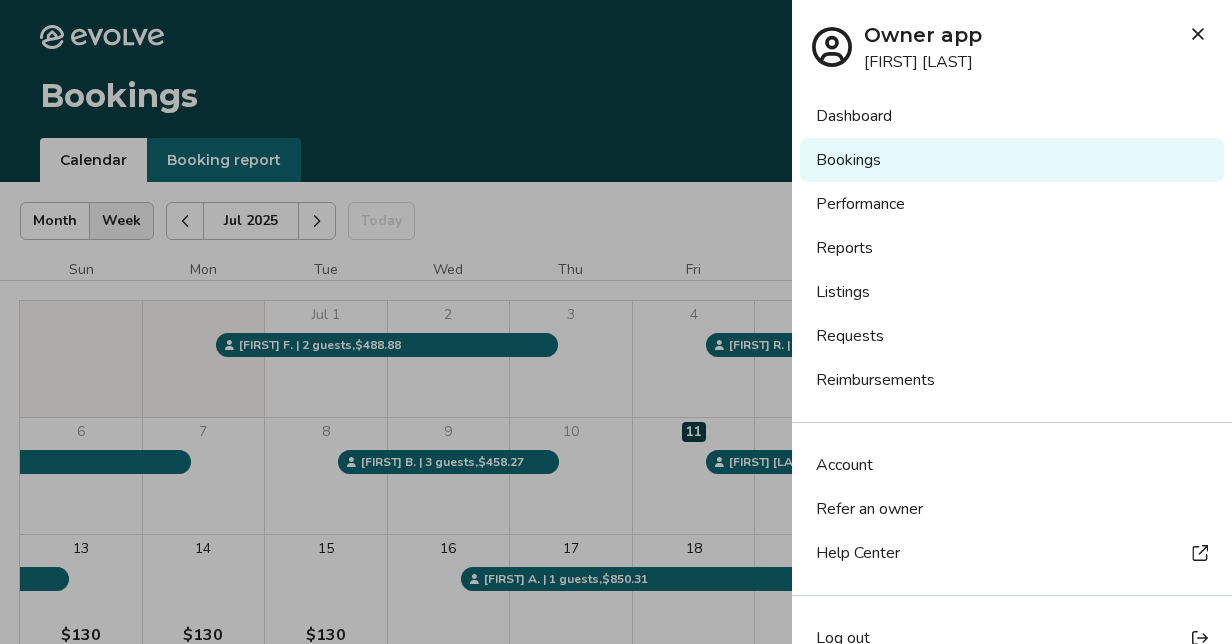 click on "Bookings" at bounding box center [1012, 160] 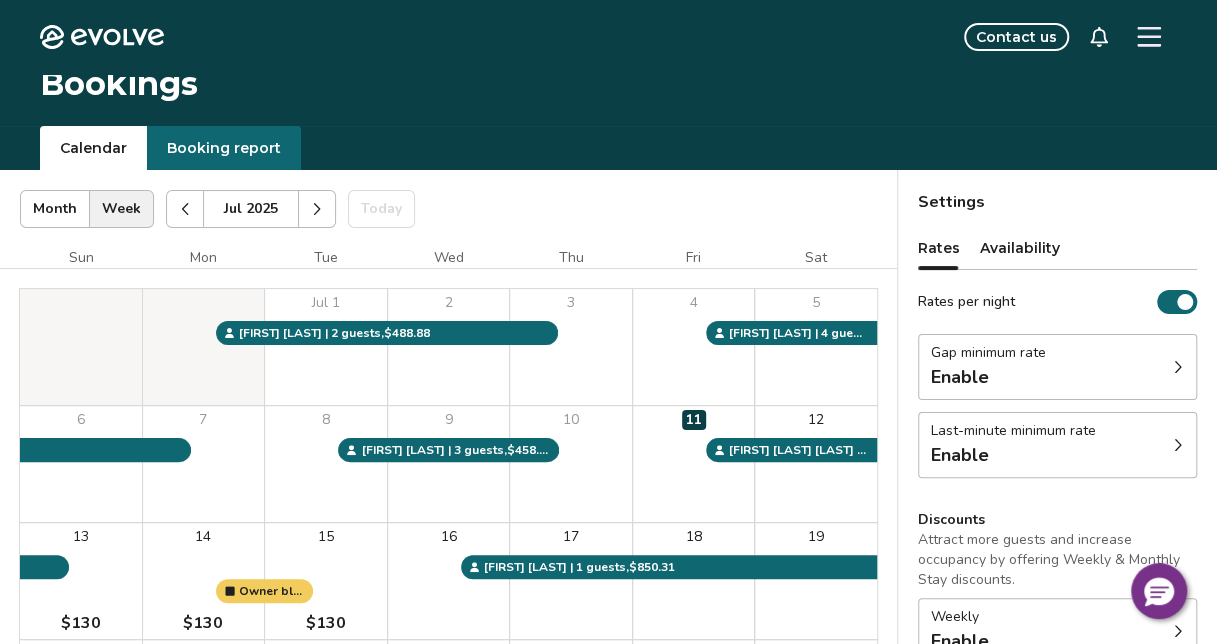 scroll, scrollTop: 0, scrollLeft: 0, axis: both 